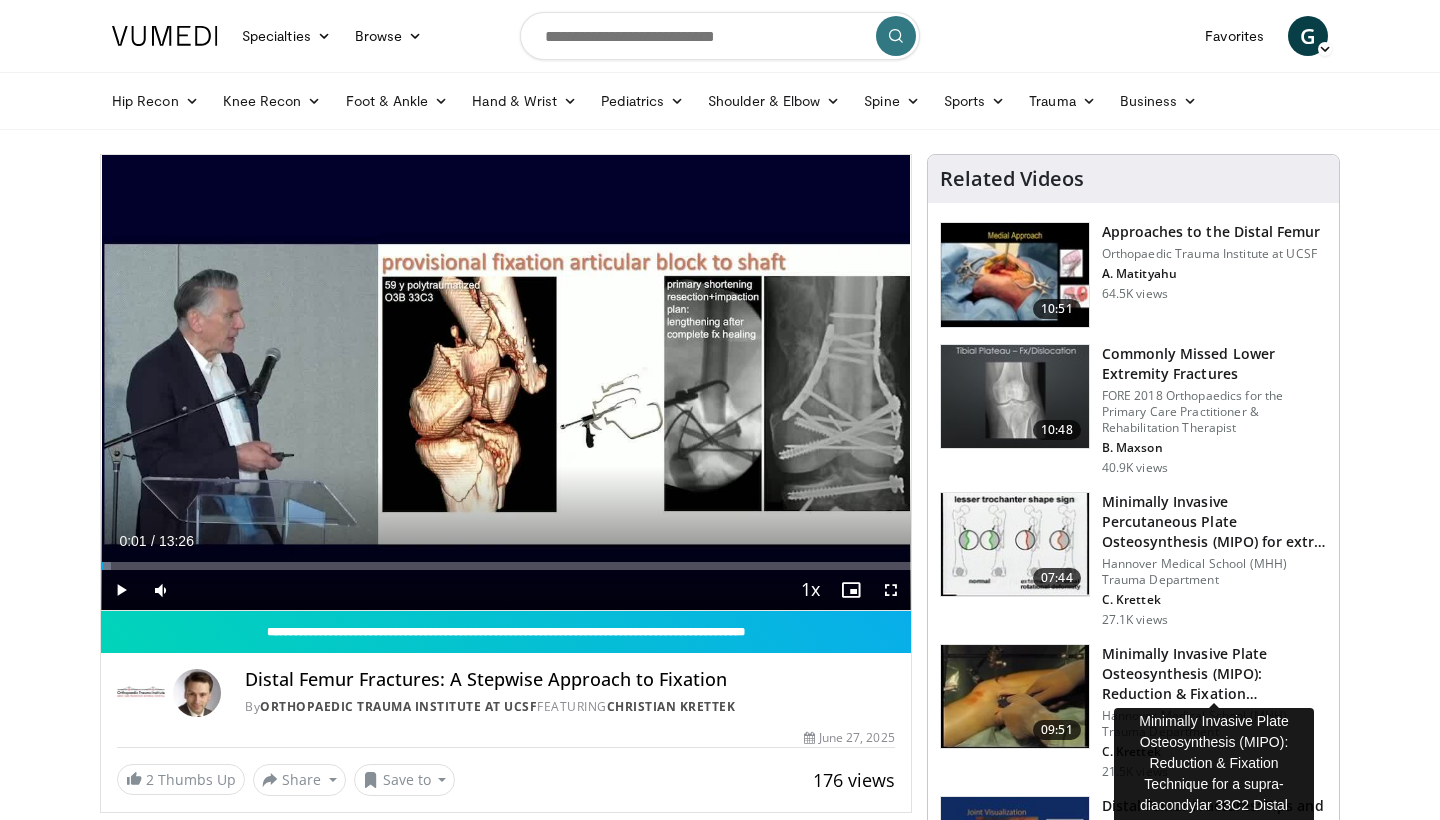 scroll, scrollTop: 199, scrollLeft: 0, axis: vertical 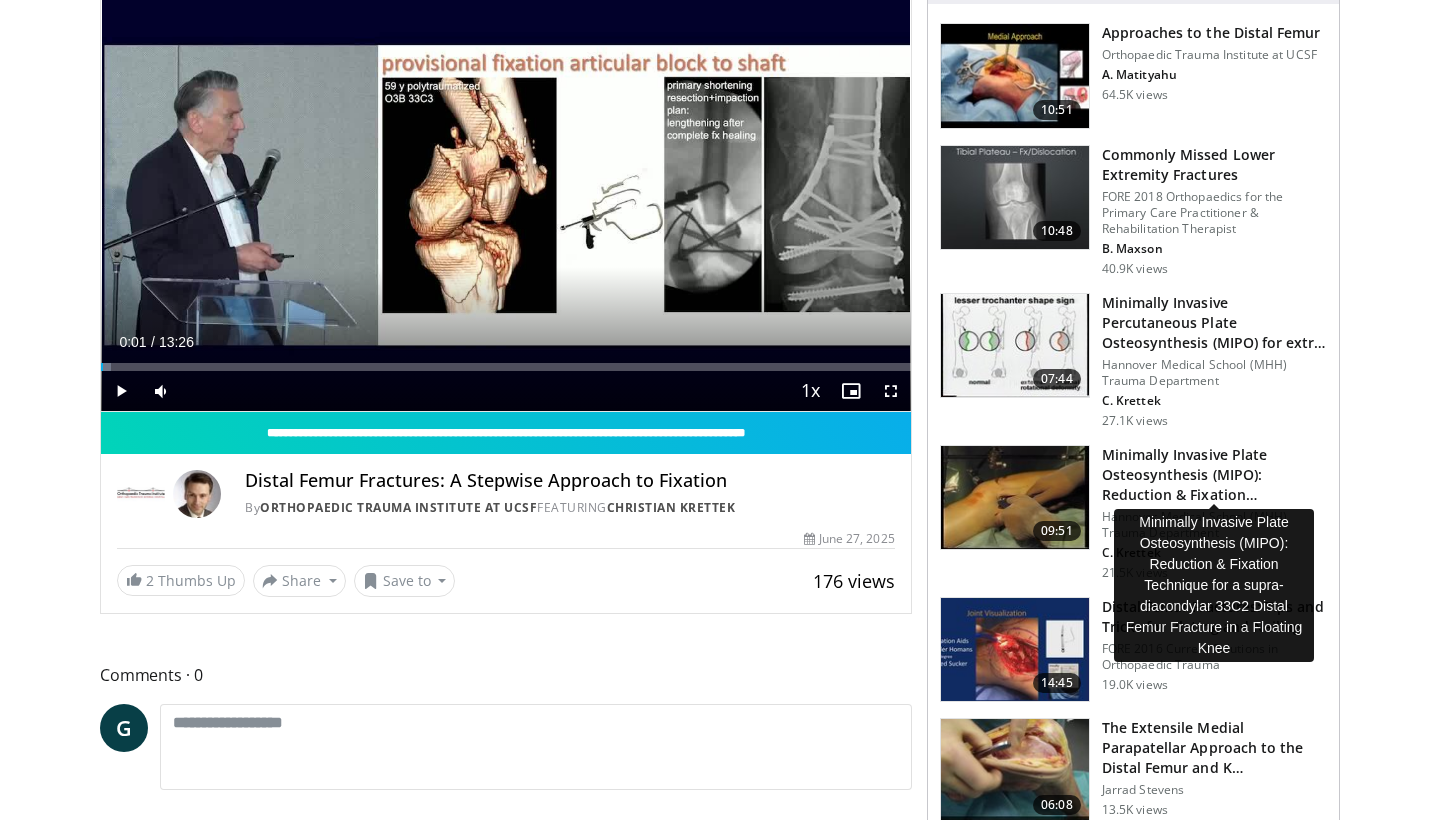 click at bounding box center (121, 391) 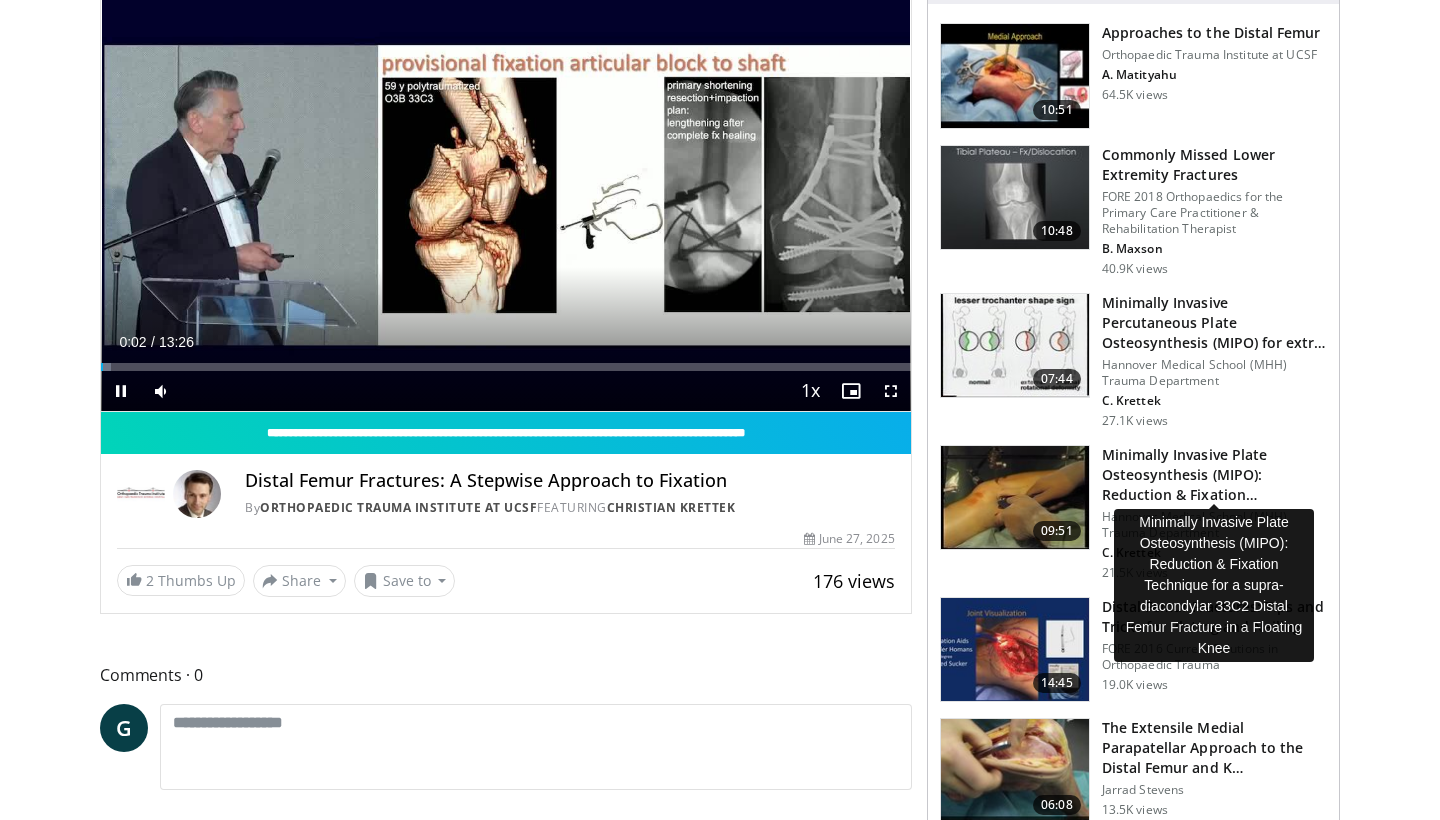 click at bounding box center (891, 391) 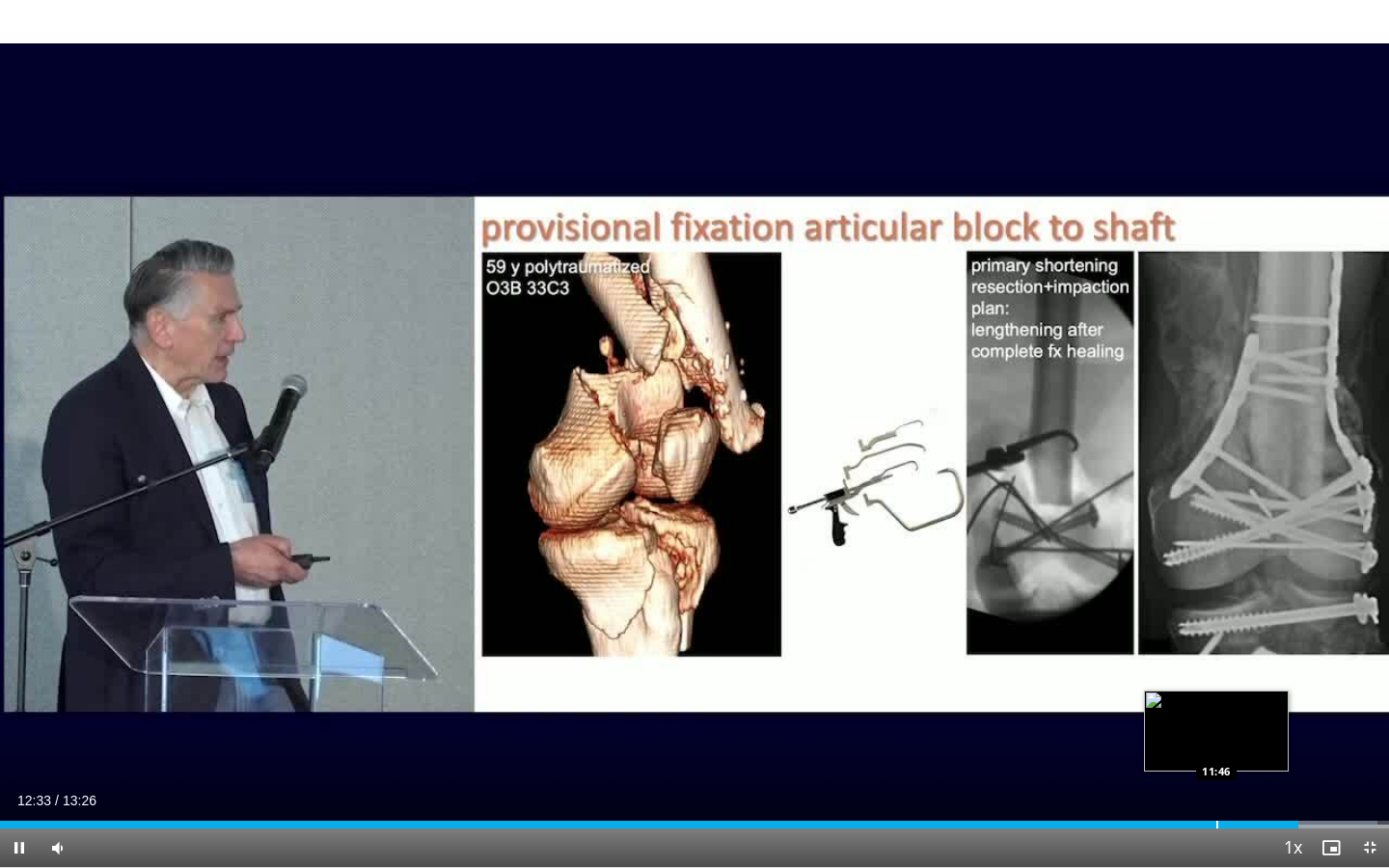 click at bounding box center [1217, 825] 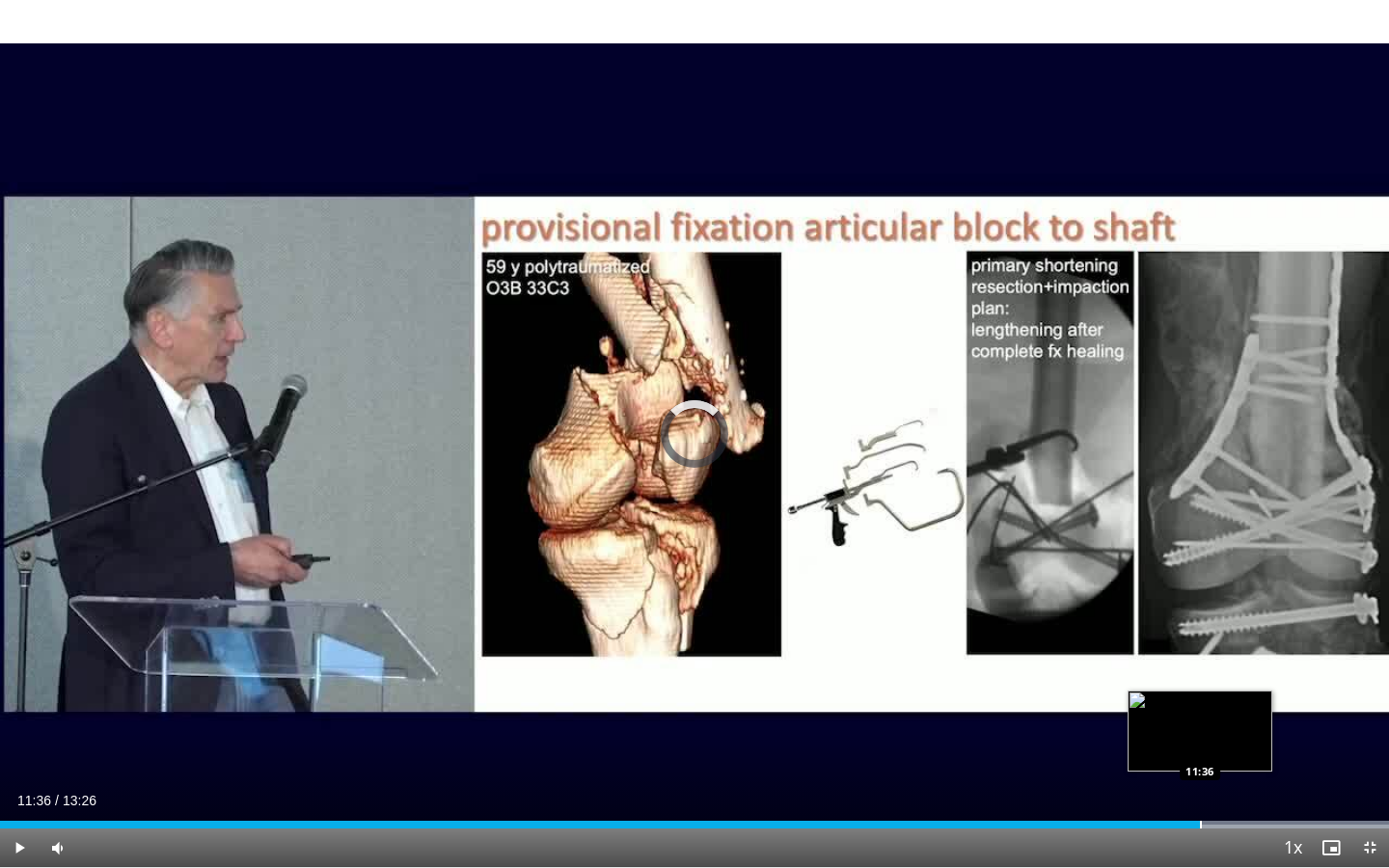 click at bounding box center (1201, 825) 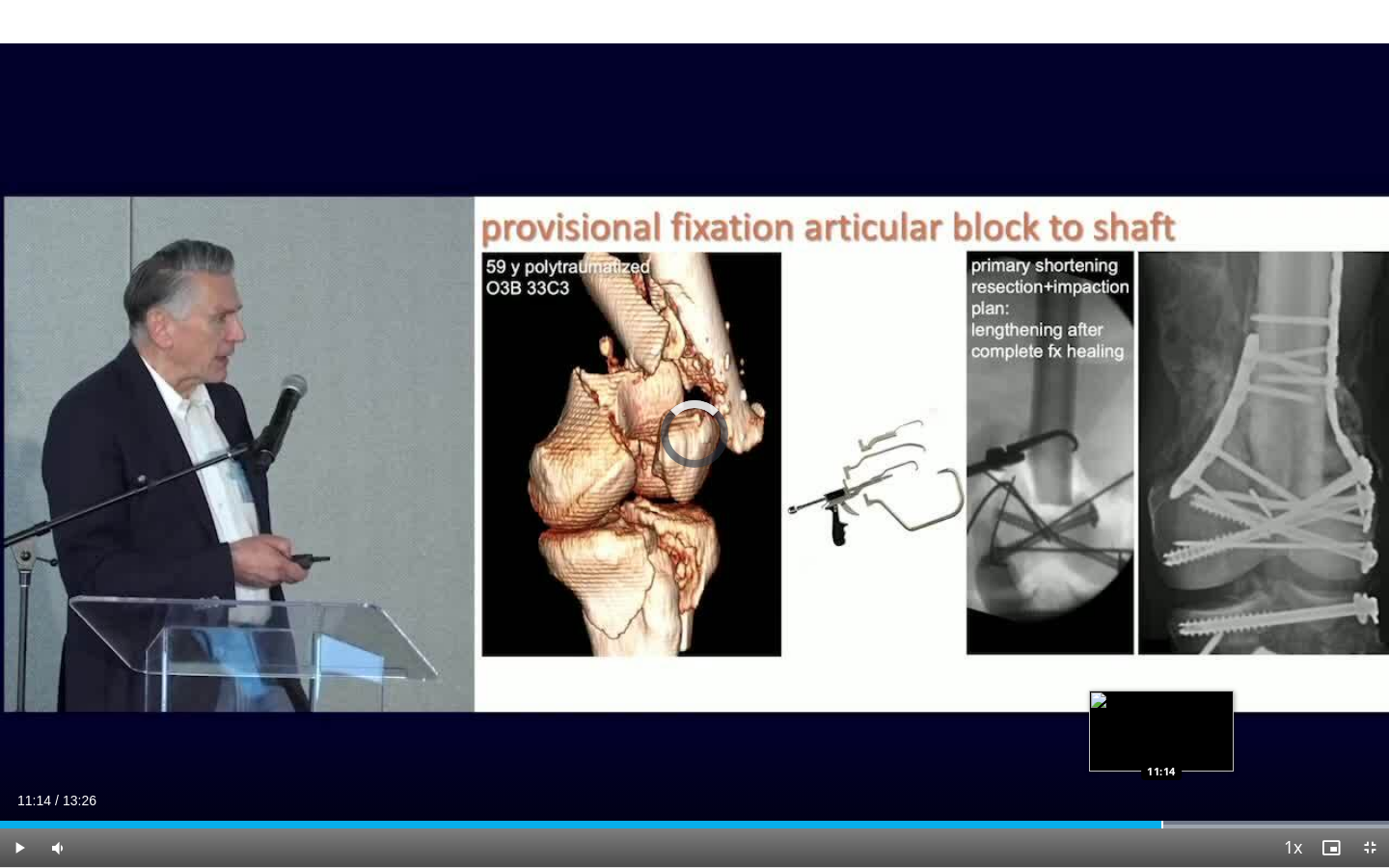 click at bounding box center [1162, 825] 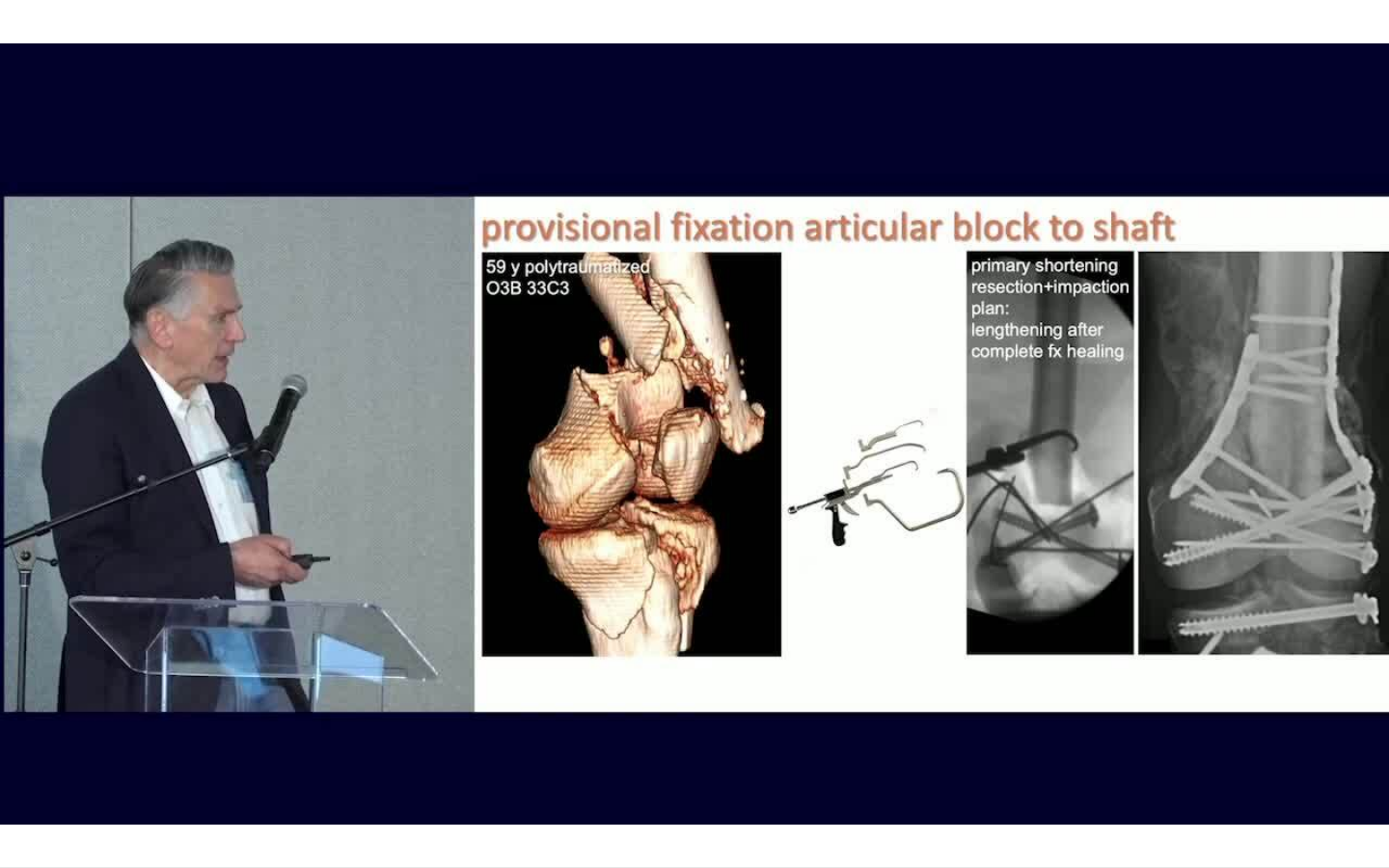 click on "10 seconds
Tap to unmute" at bounding box center (694, 433) 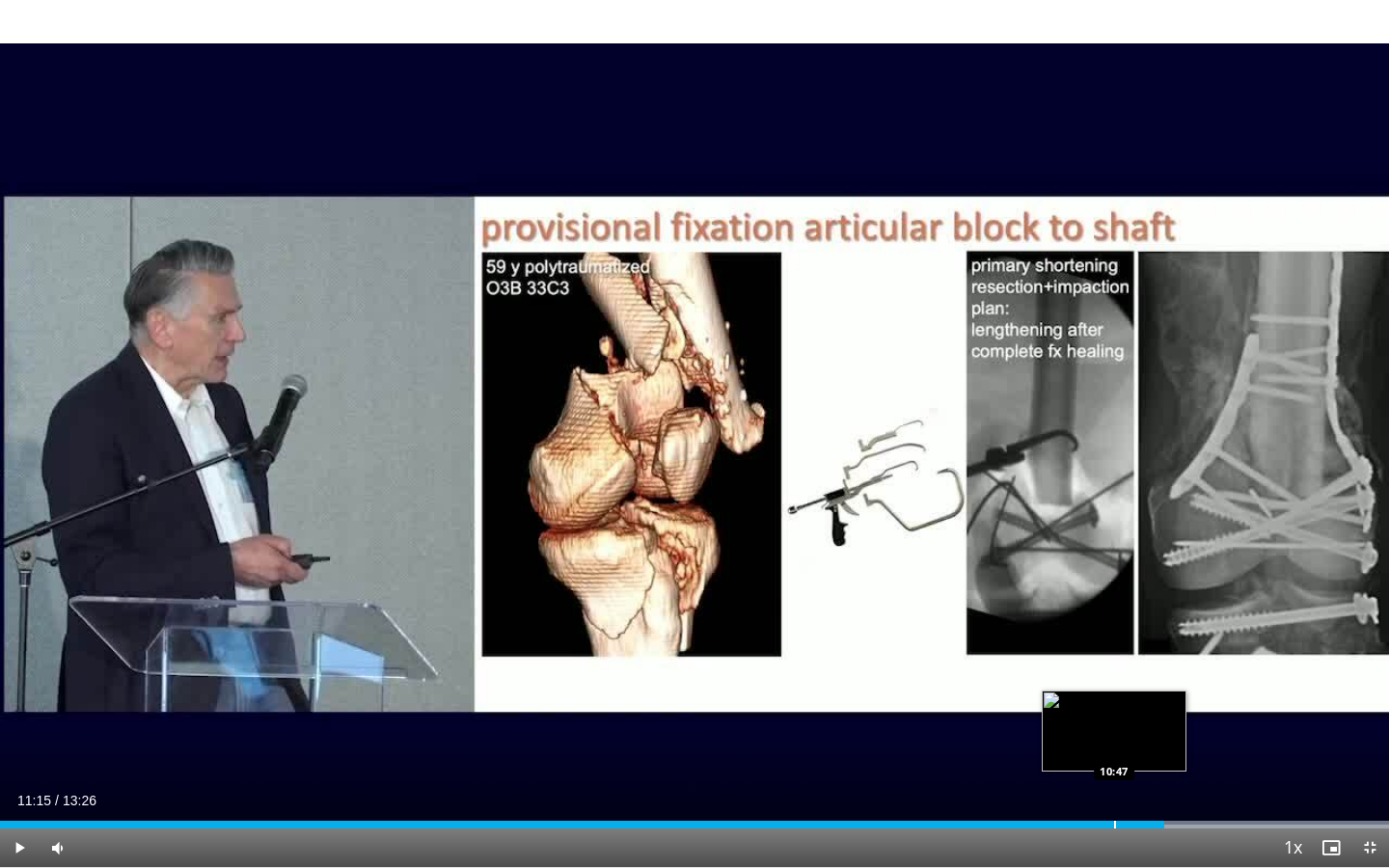 click at bounding box center (1115, 825) 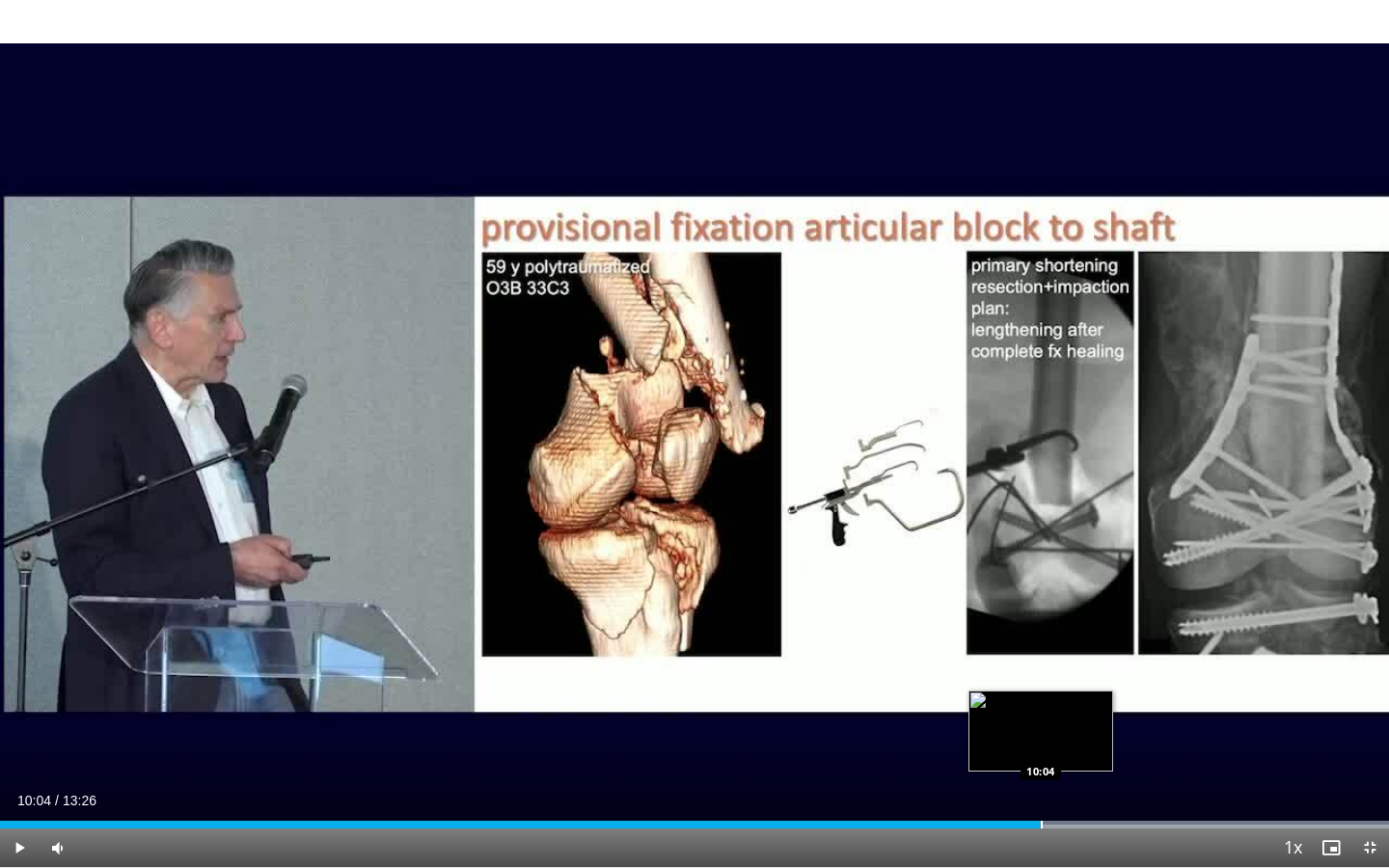 click on "Loaded :  99.99% 10:04 10:04" at bounding box center [694, 819] 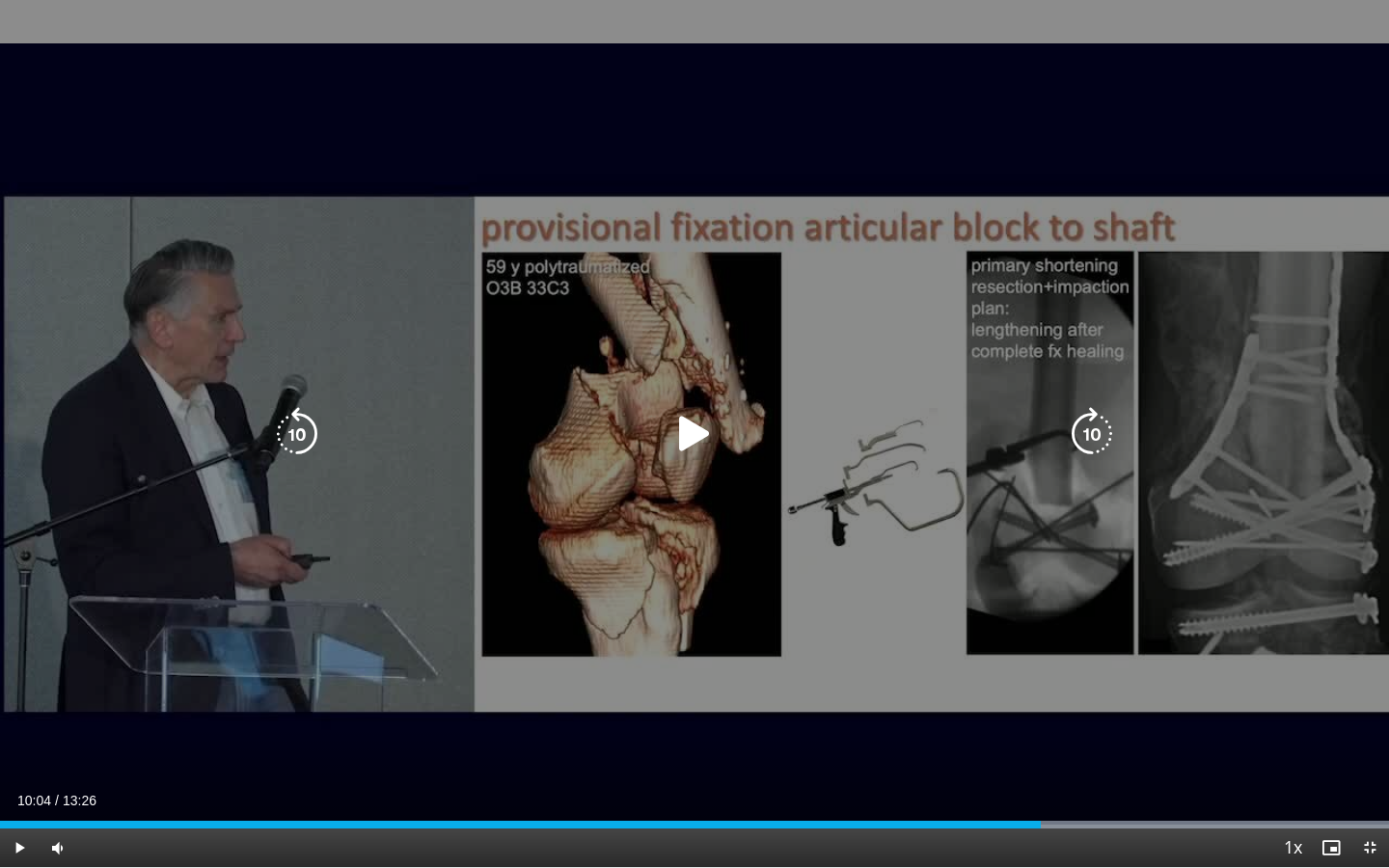 click at bounding box center (694, 434) 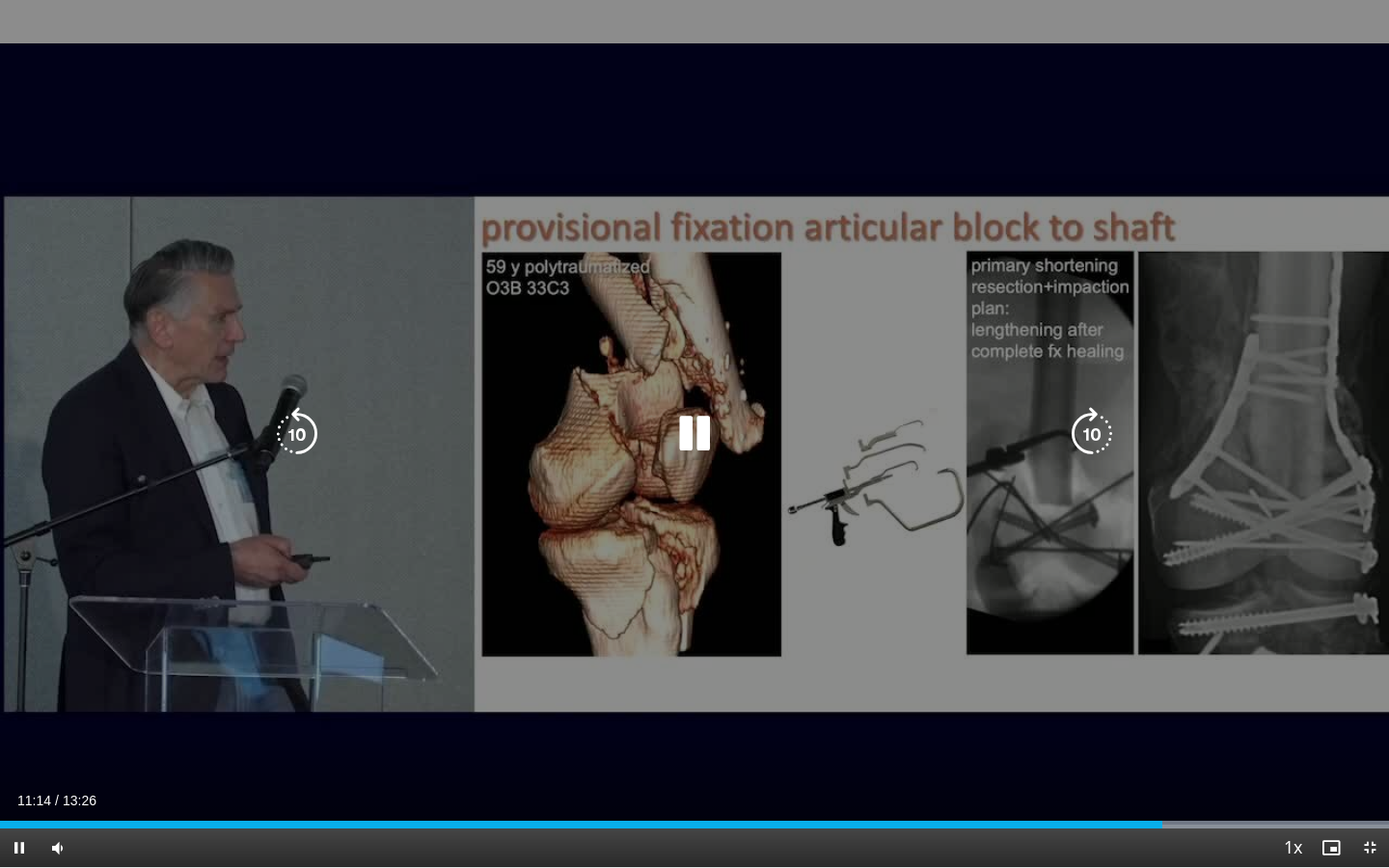 click at bounding box center [694, 434] 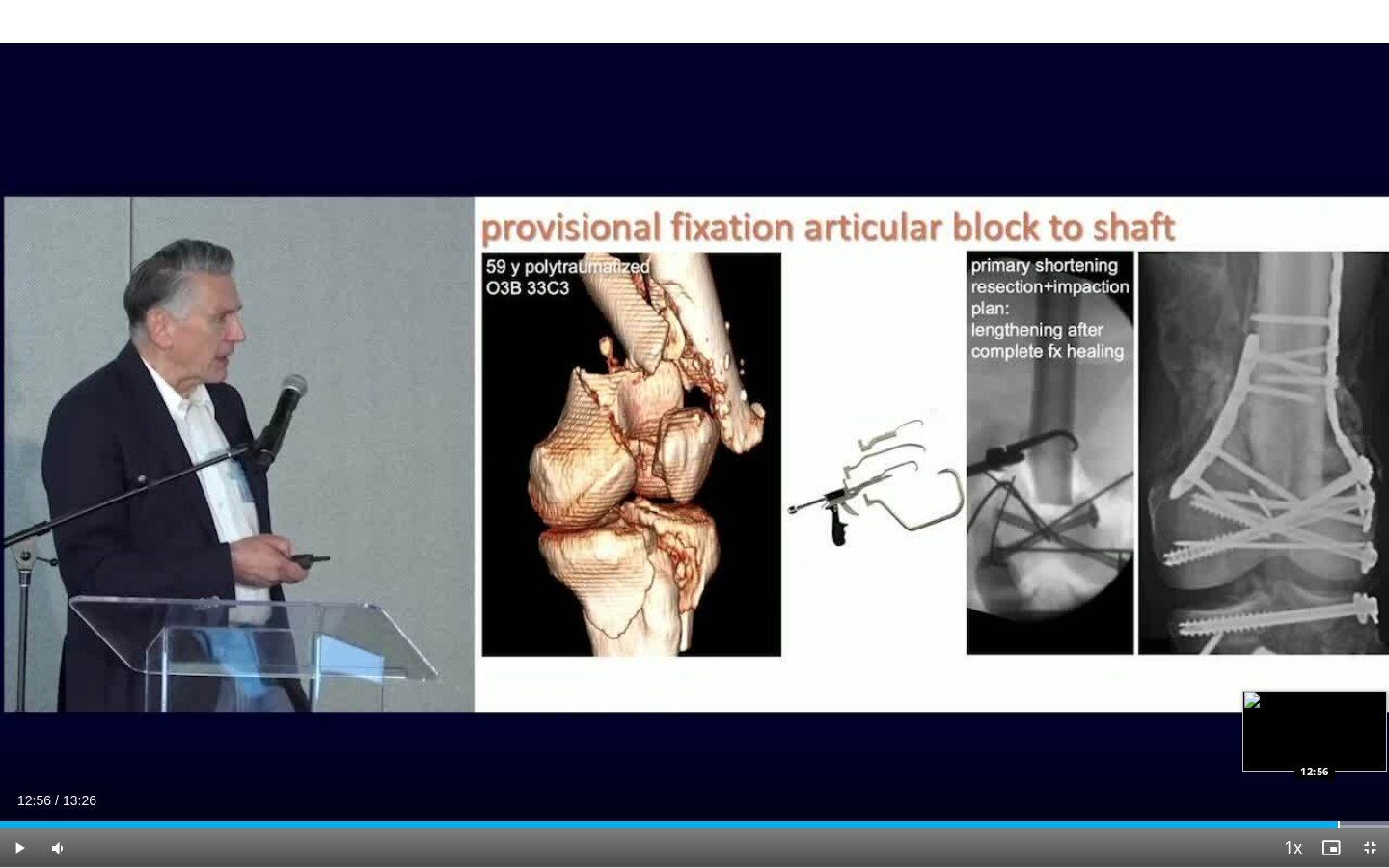 click at bounding box center [1339, 825] 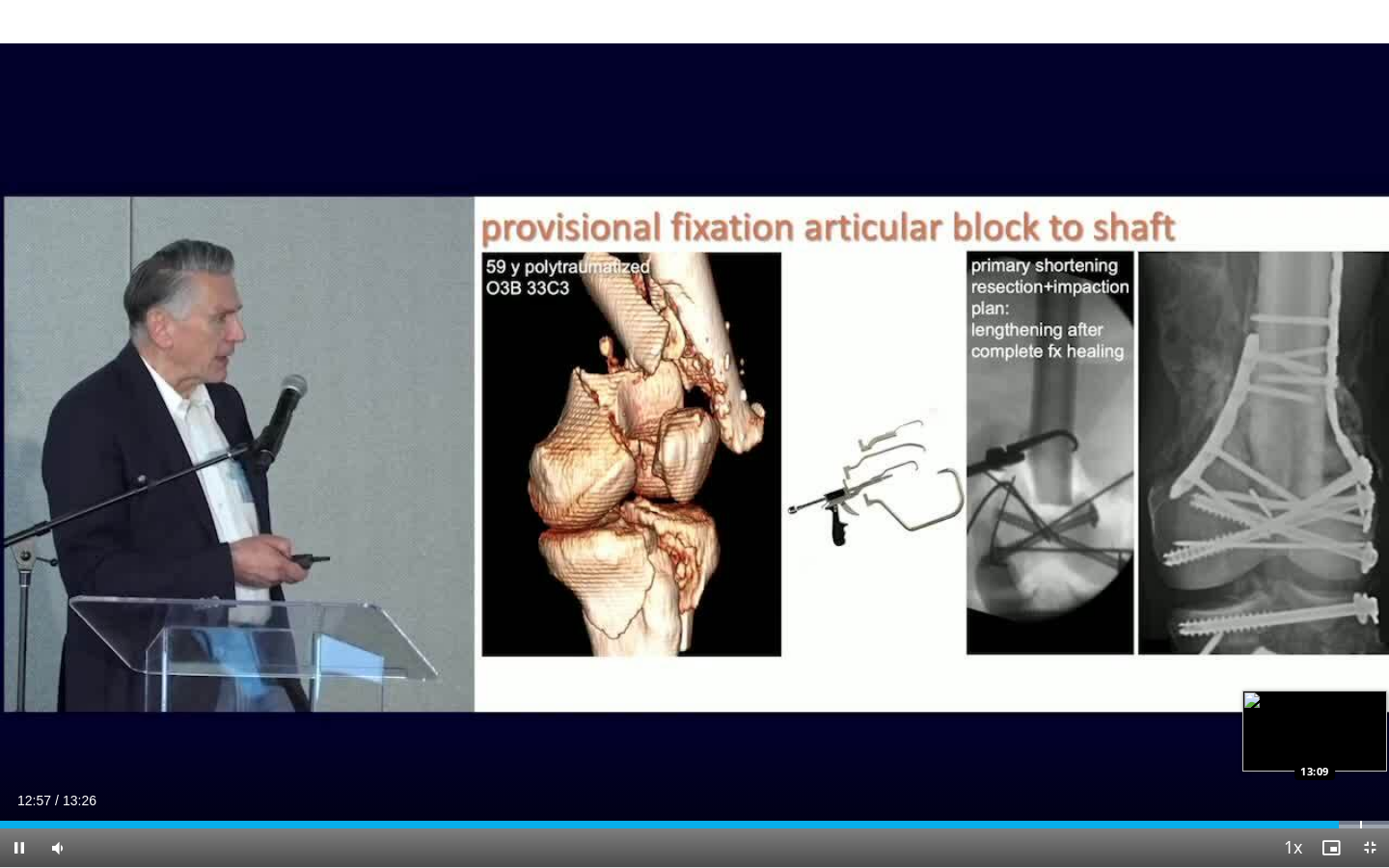 click at bounding box center (1361, 825) 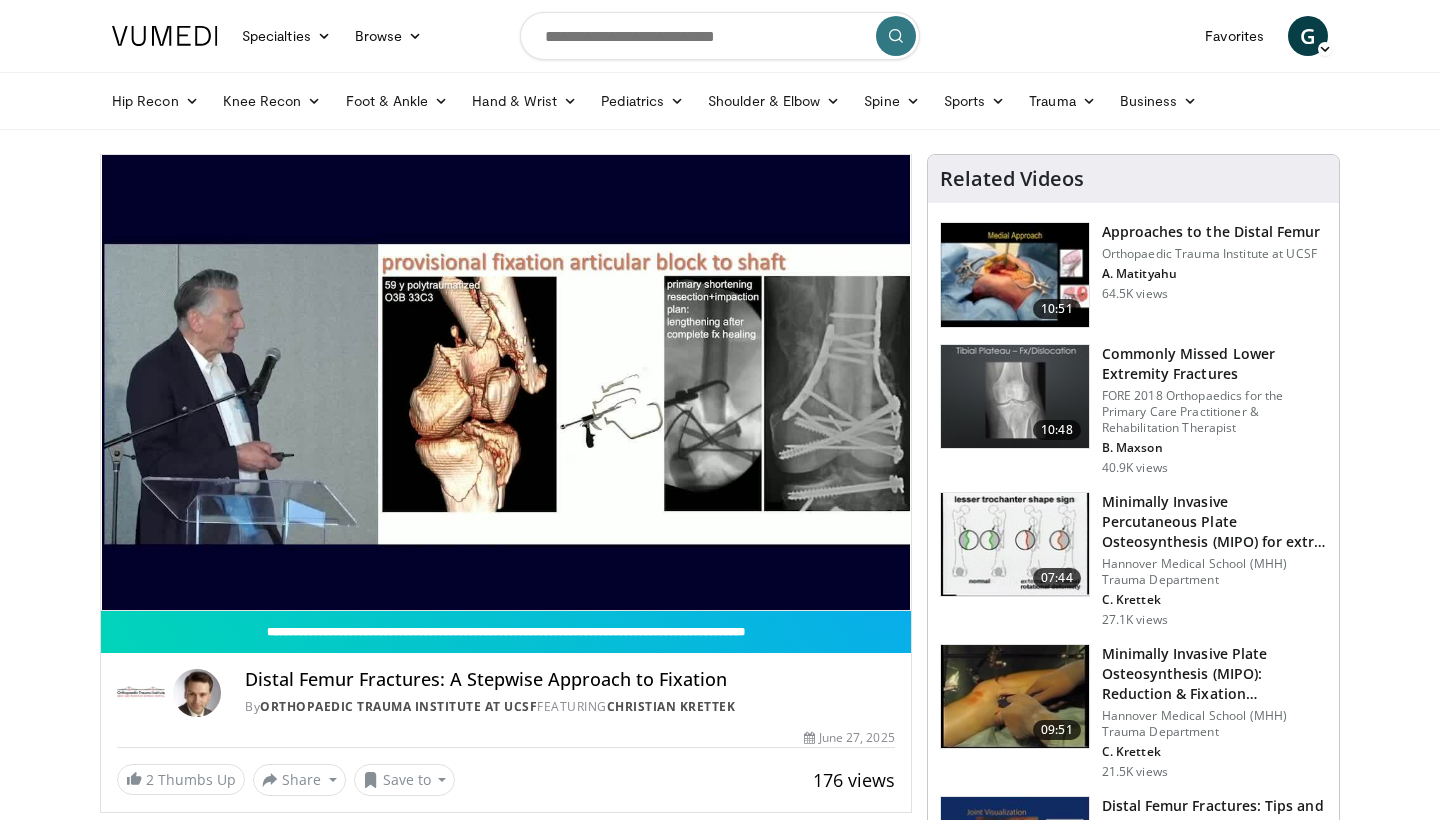 scroll, scrollTop: 0, scrollLeft: 0, axis: both 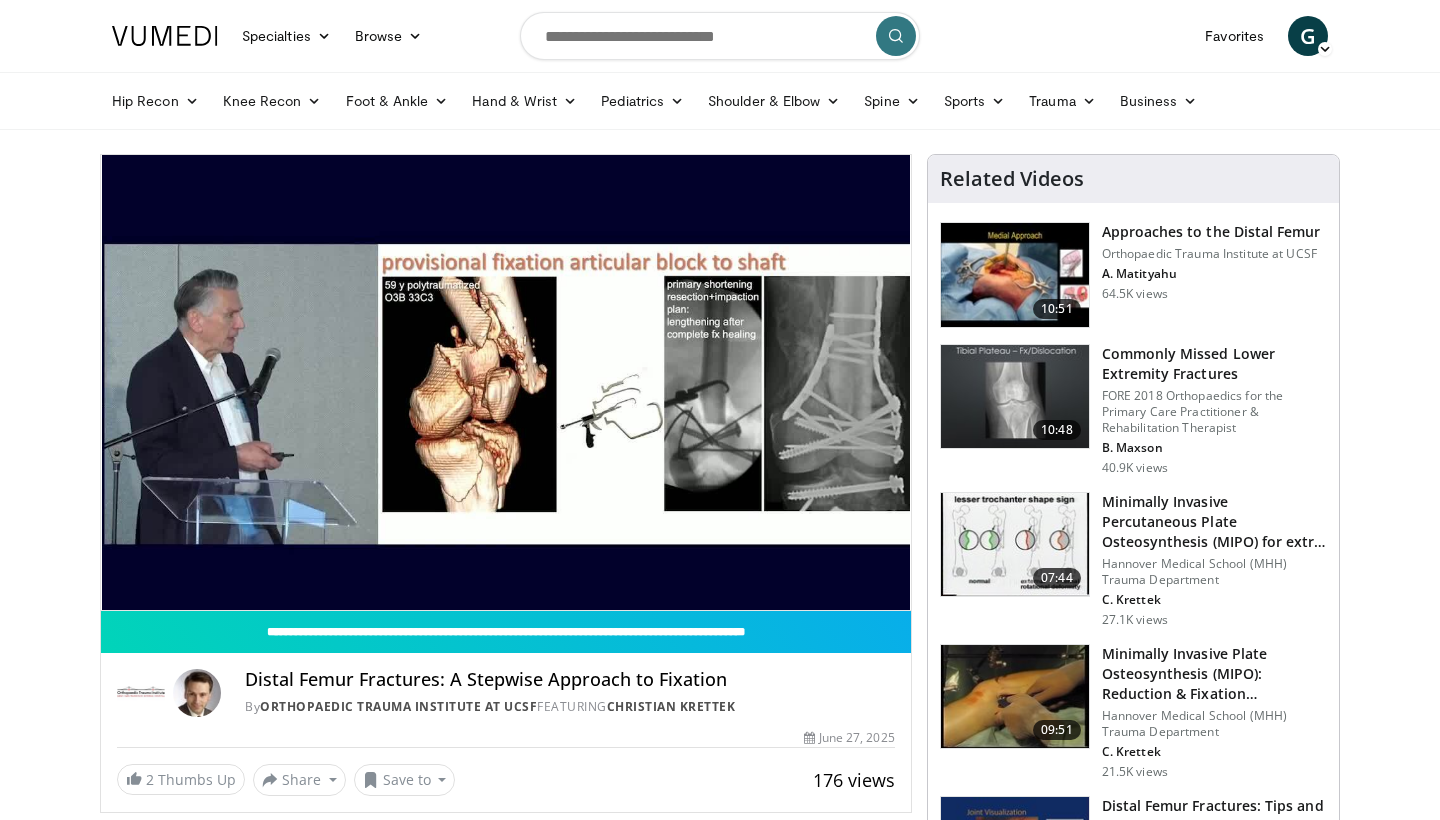 click on "Approaches to the Distal Femur" at bounding box center [1211, 232] 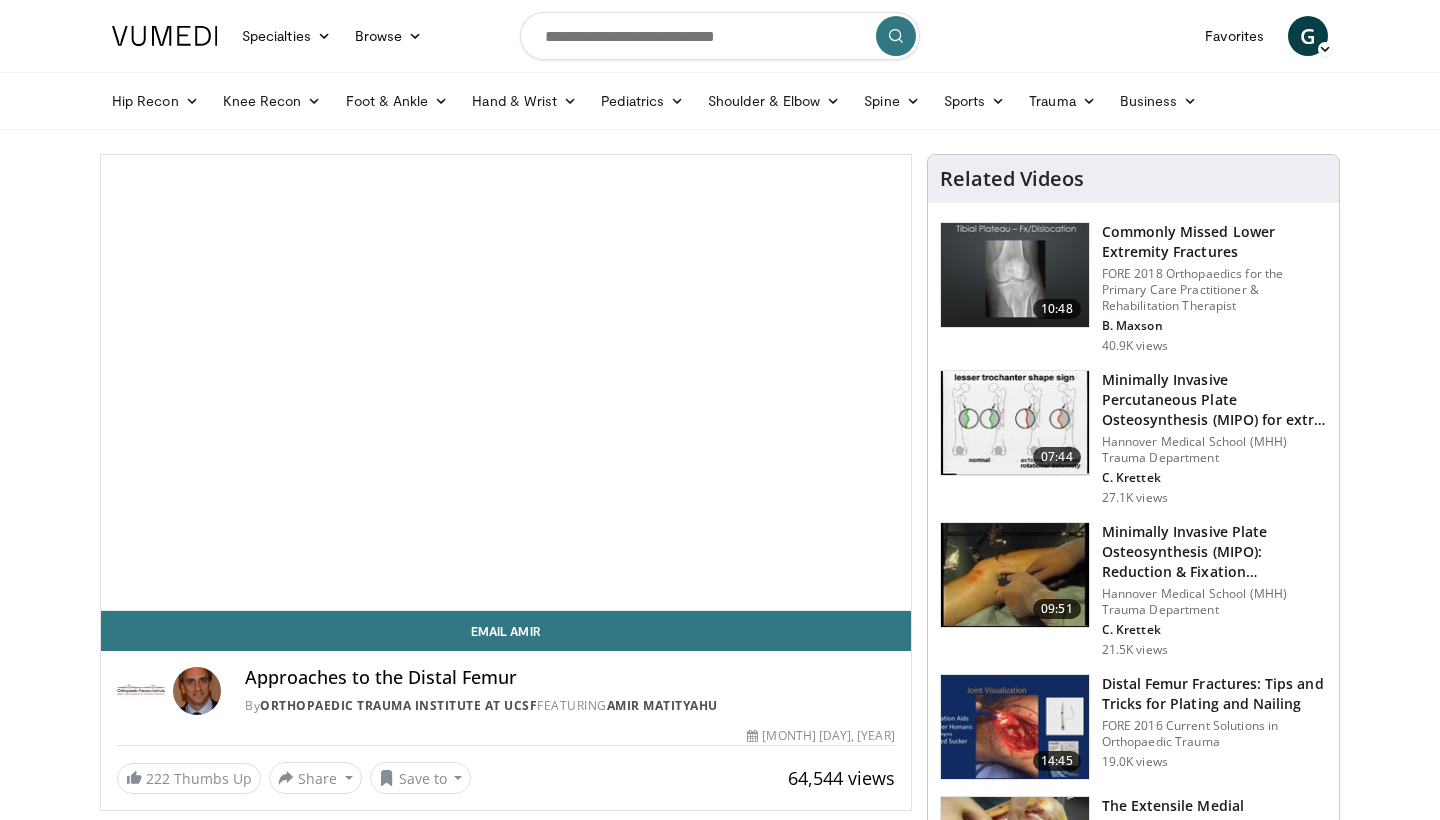 scroll, scrollTop: 0, scrollLeft: 0, axis: both 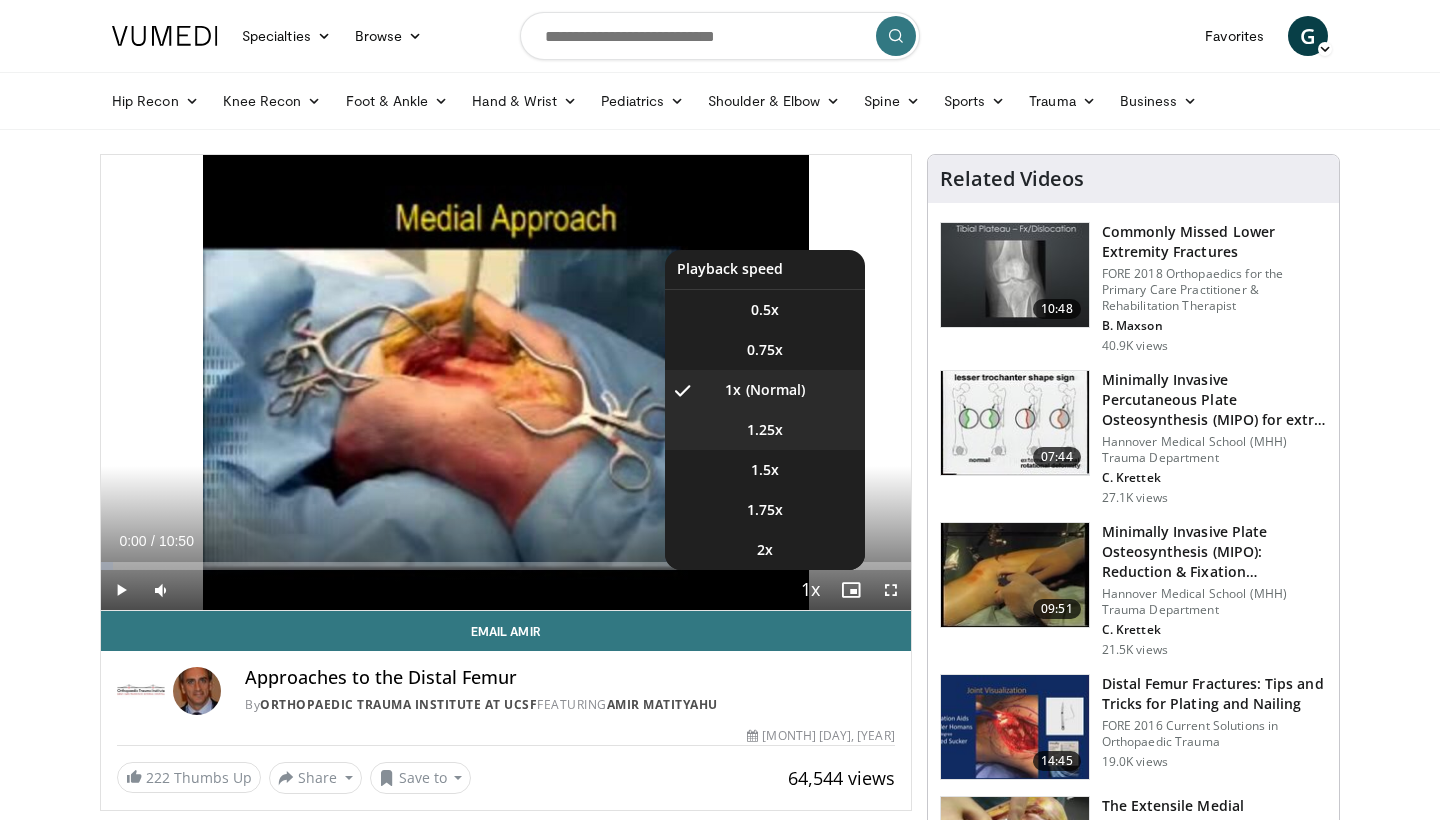 click on "1.25x" at bounding box center (765, 430) 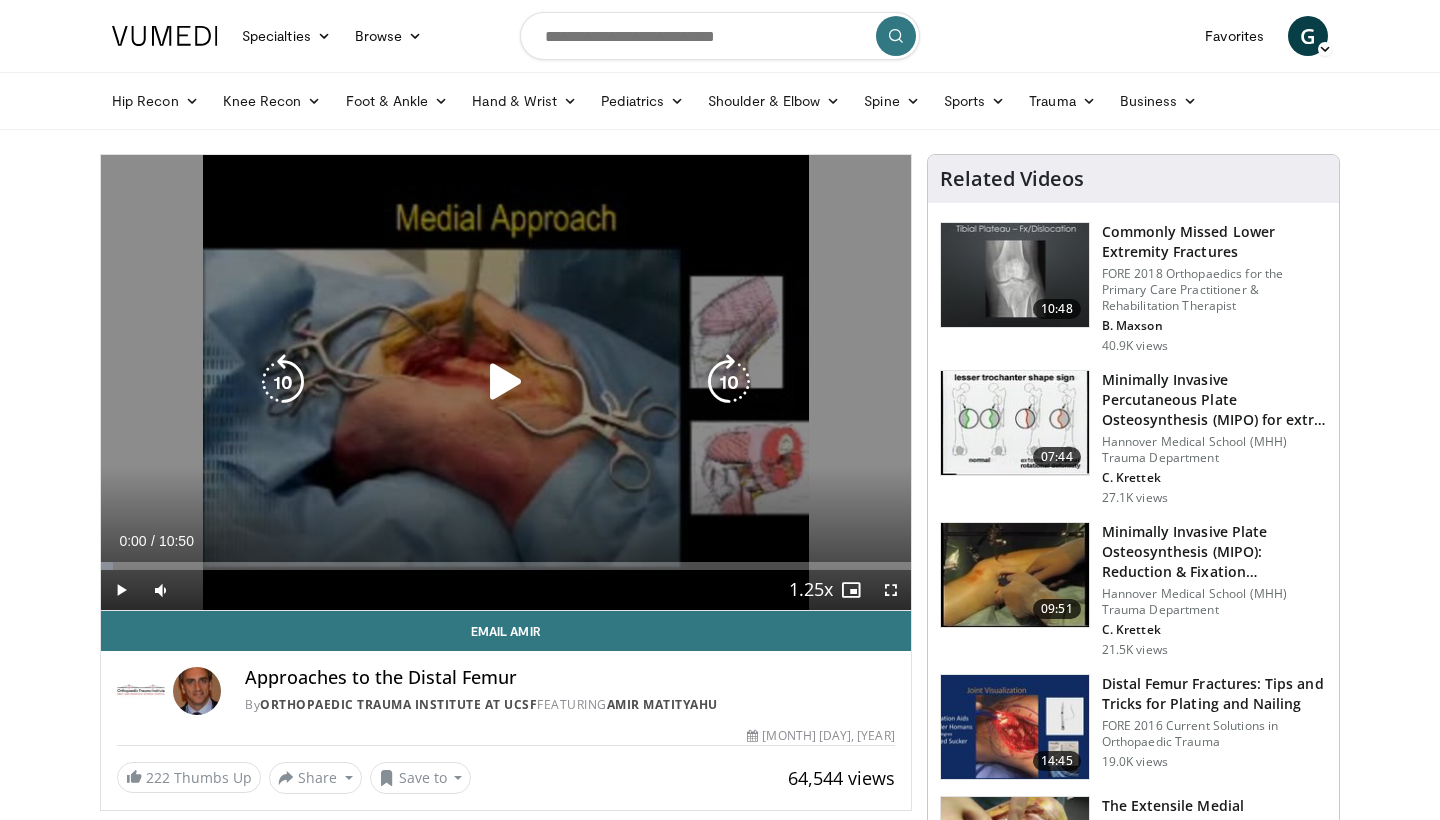 click at bounding box center [506, 382] 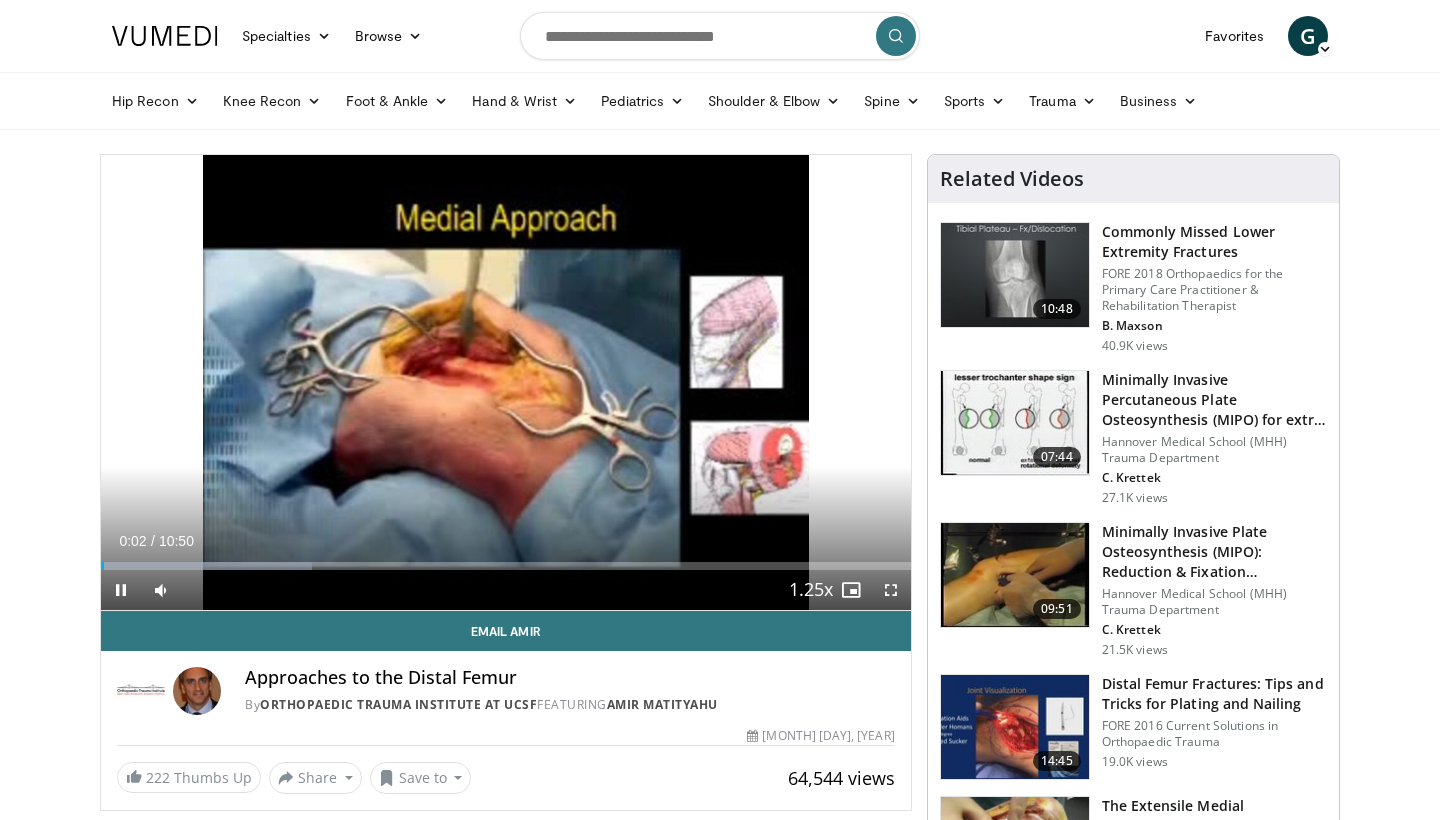 click at bounding box center (891, 590) 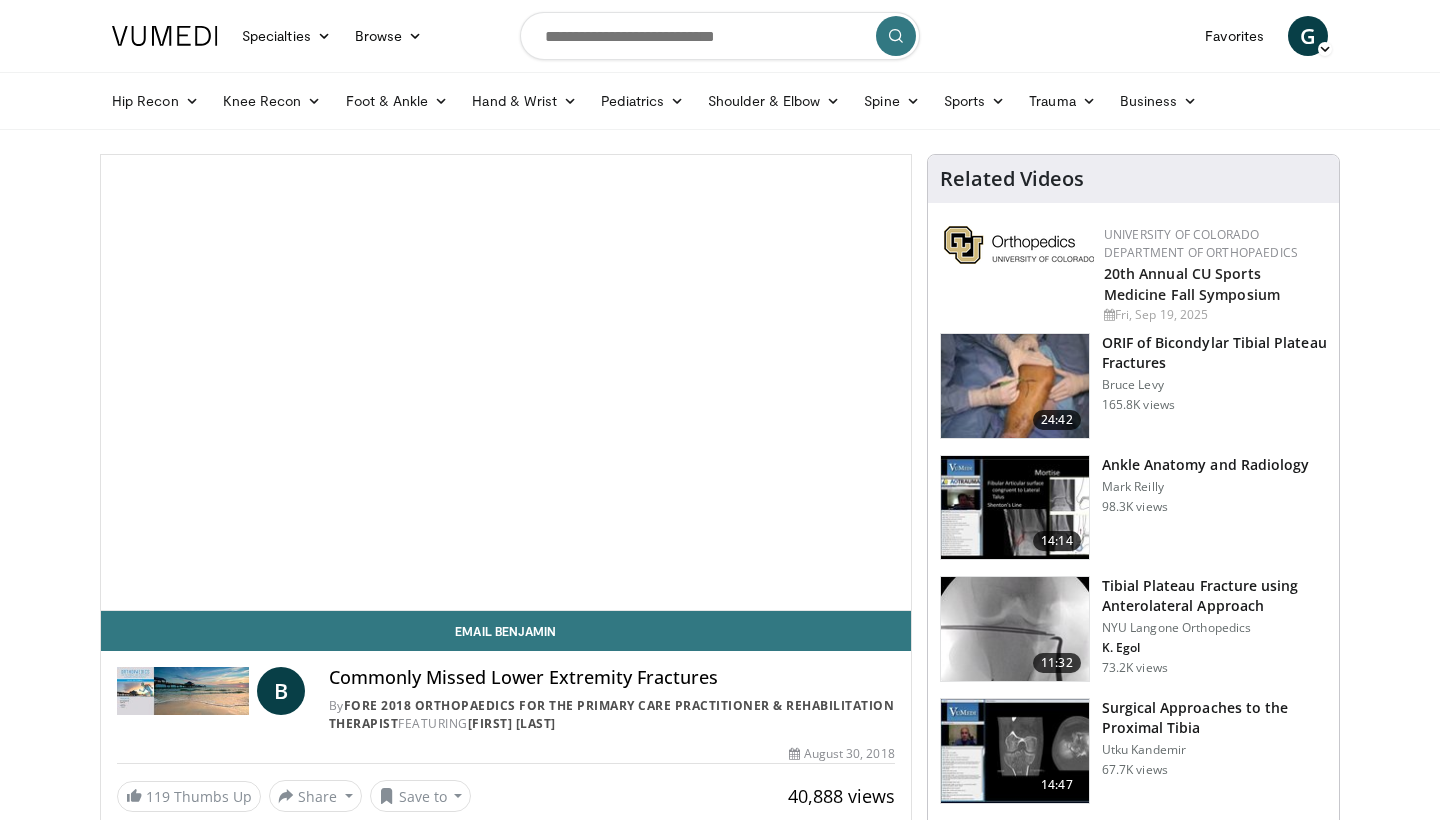 scroll, scrollTop: 0, scrollLeft: 0, axis: both 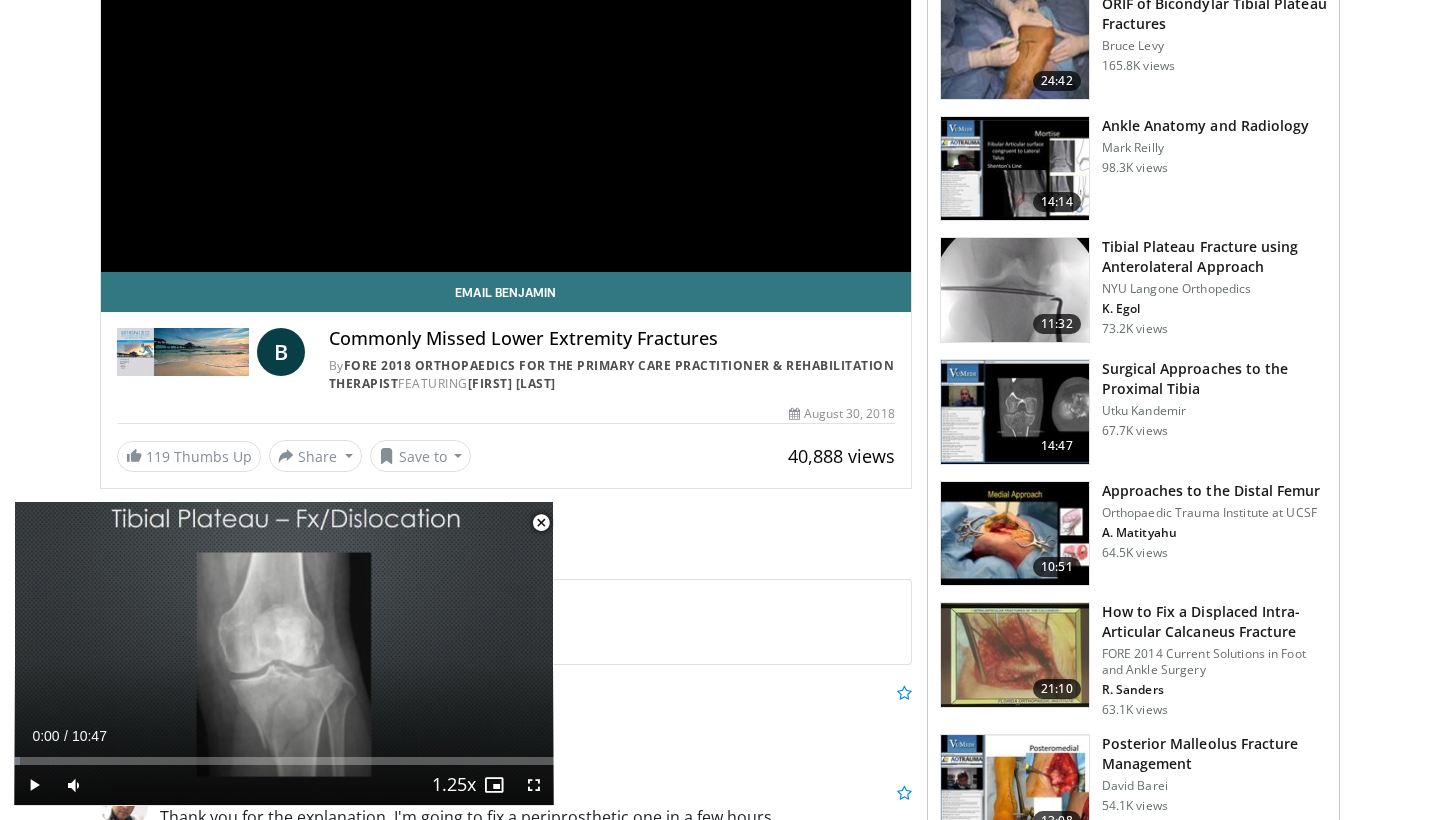 click at bounding box center [34, 785] 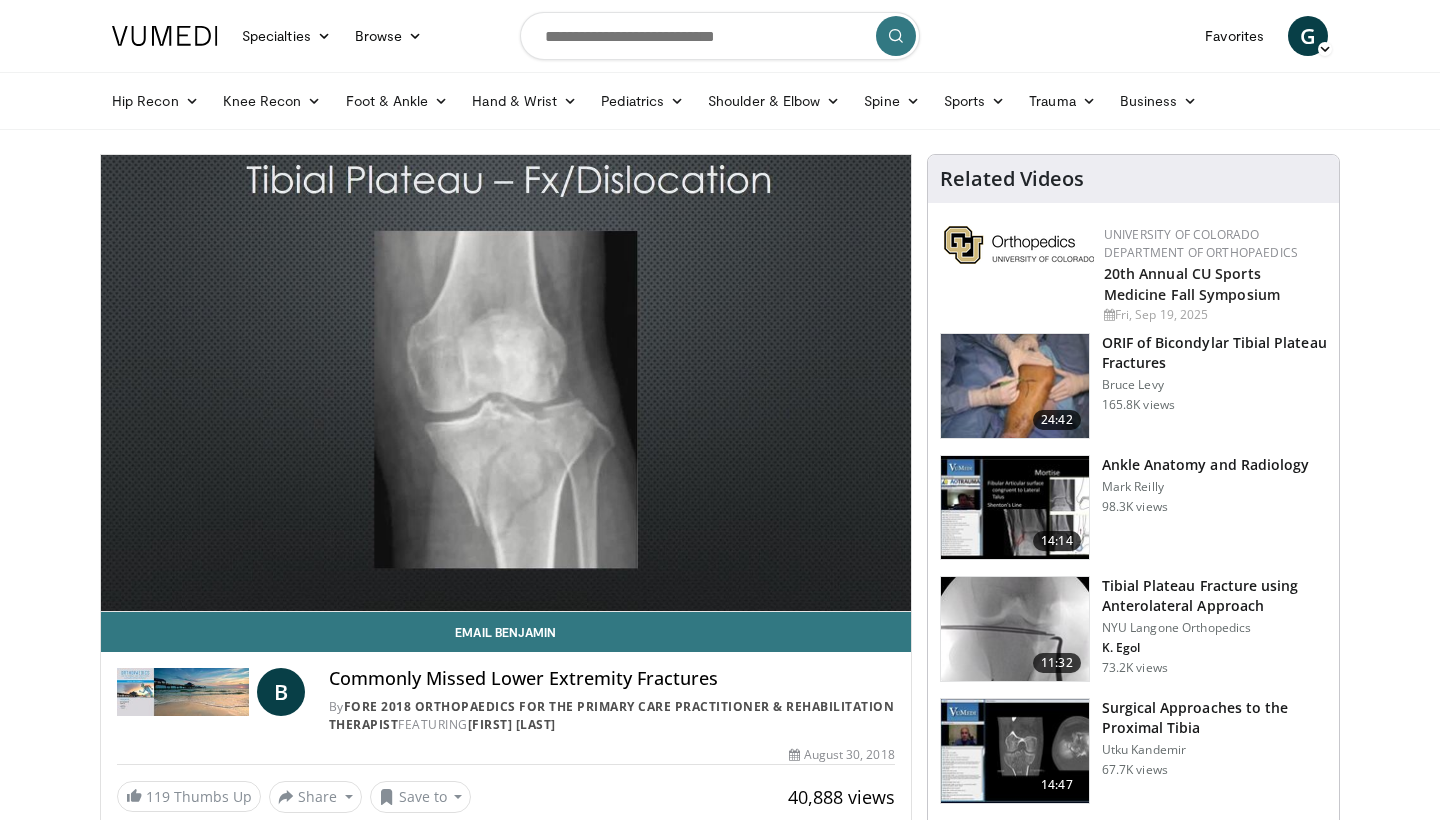 scroll, scrollTop: 0, scrollLeft: 0, axis: both 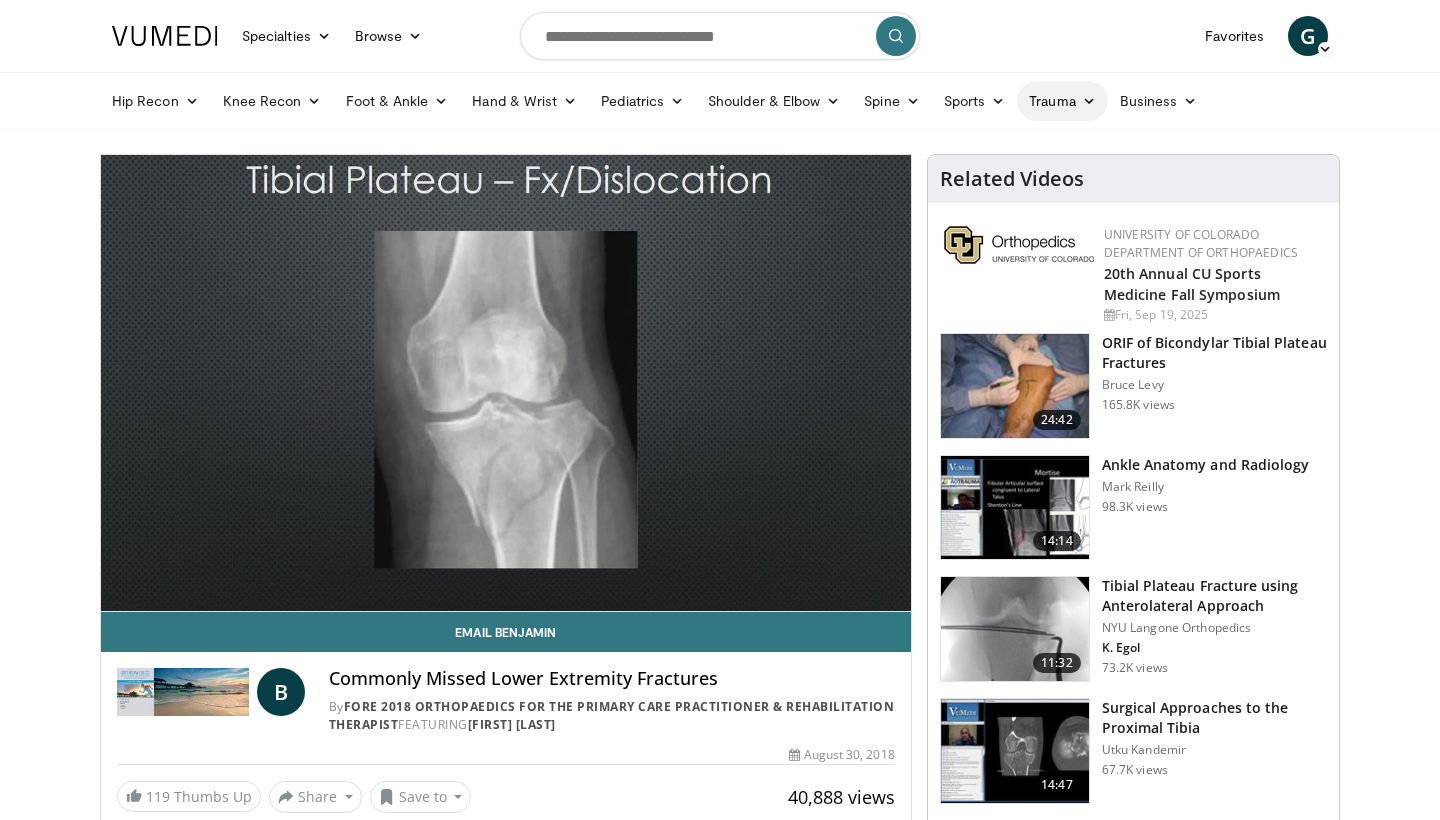 click at bounding box center (1089, 101) 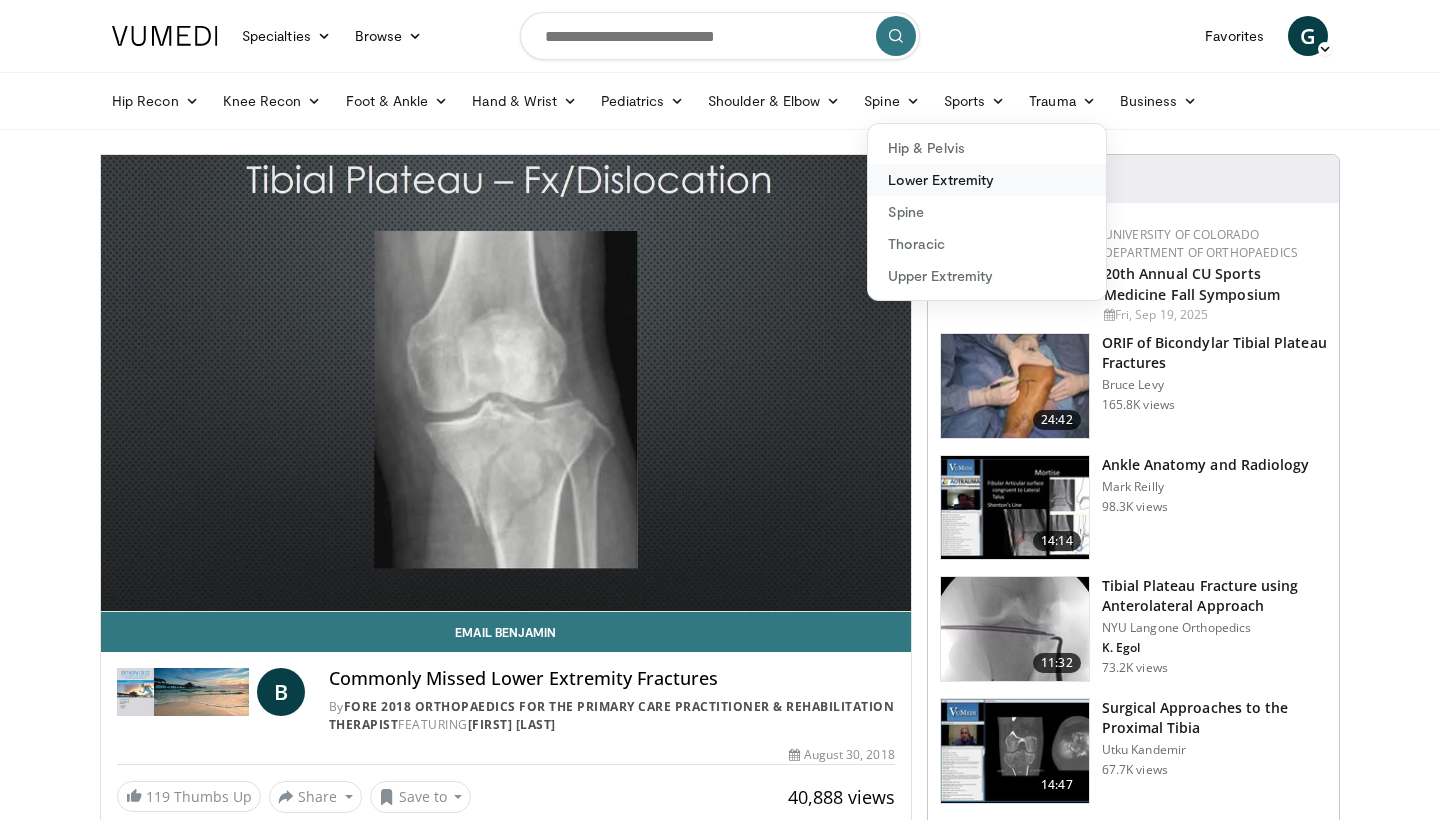 click on "Lower Extremity" at bounding box center (987, 180) 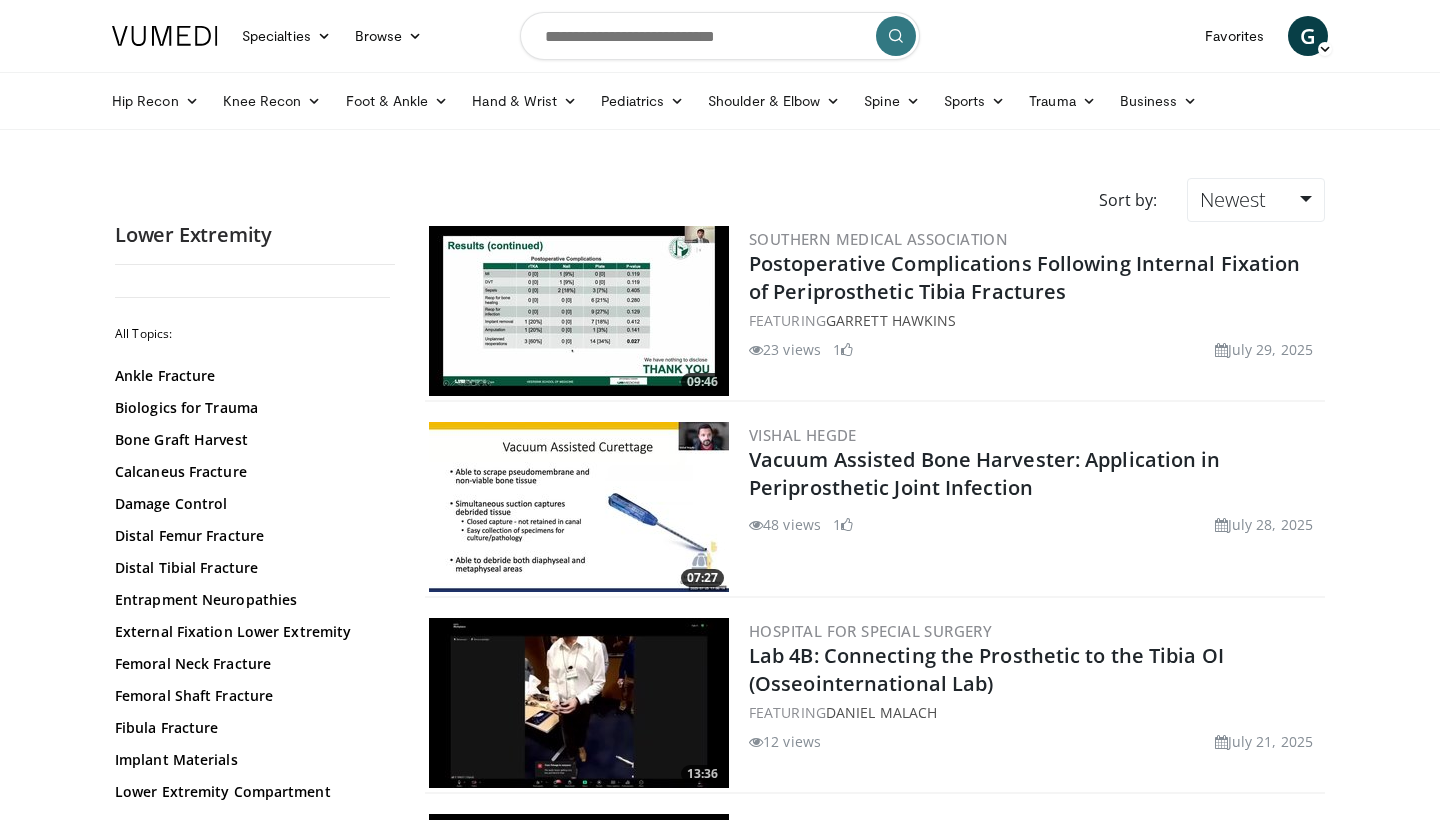 scroll, scrollTop: 0, scrollLeft: 0, axis: both 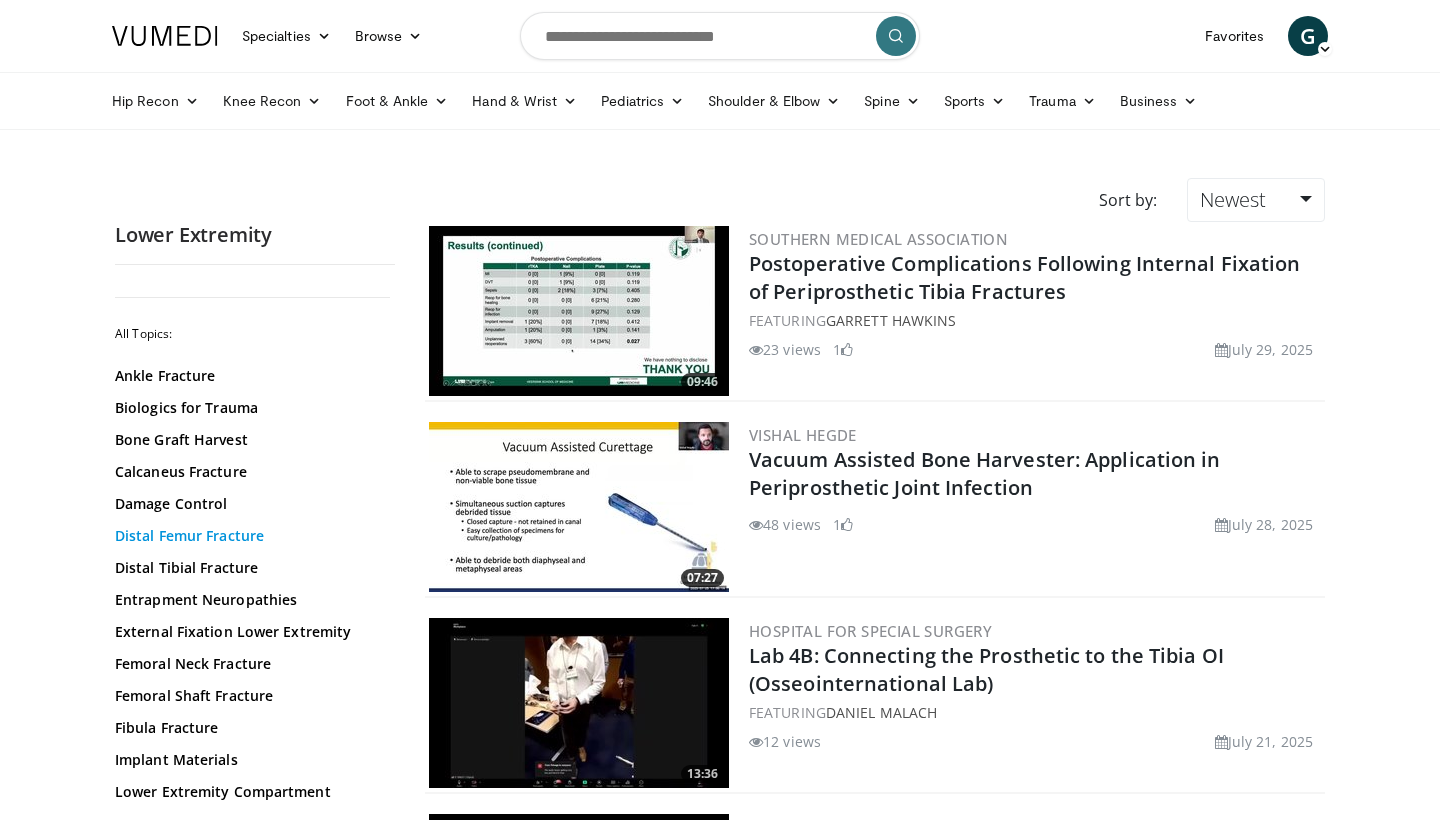 click on "Distal Femur Fracture" at bounding box center (250, 536) 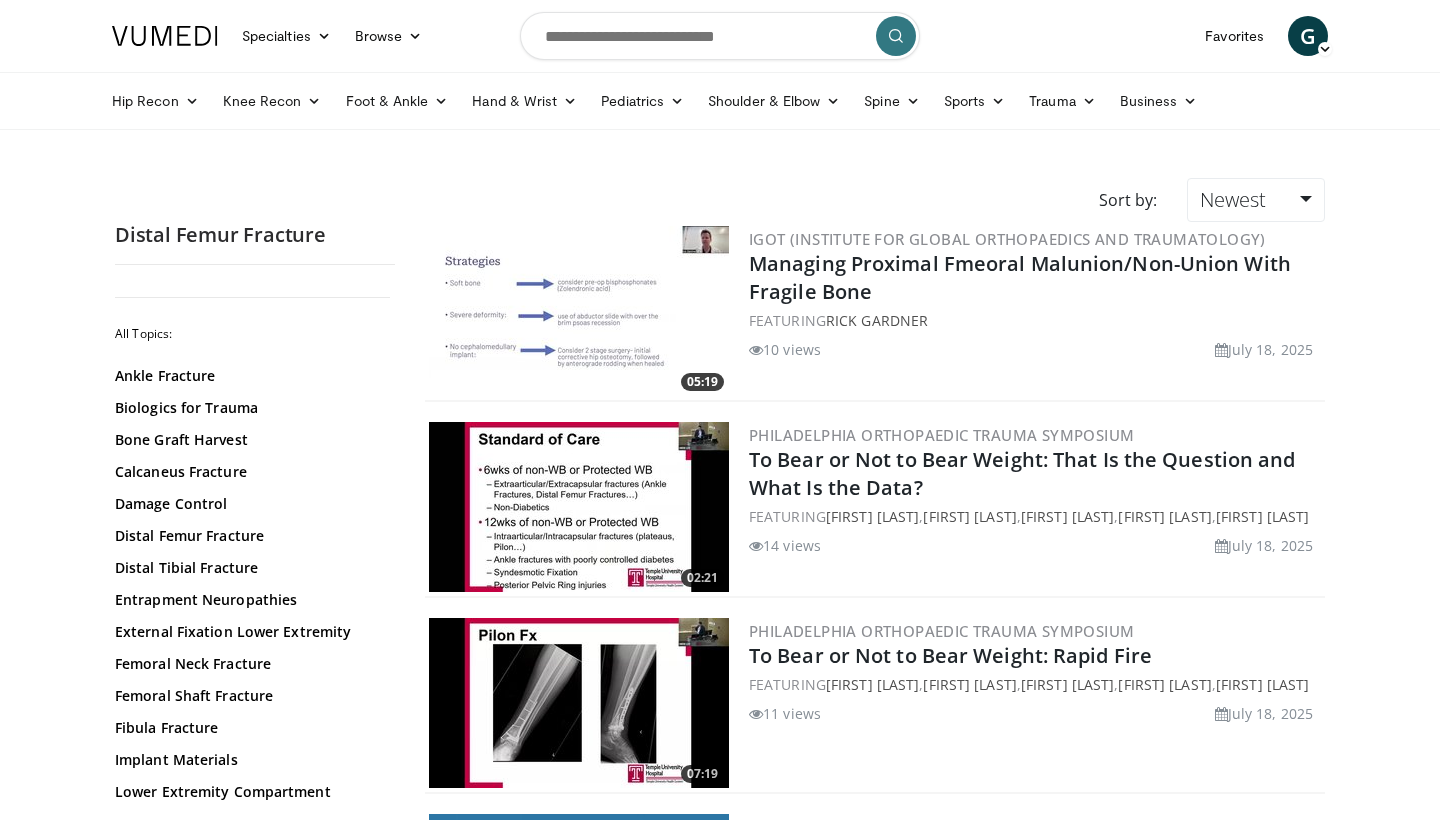 scroll, scrollTop: 0, scrollLeft: 0, axis: both 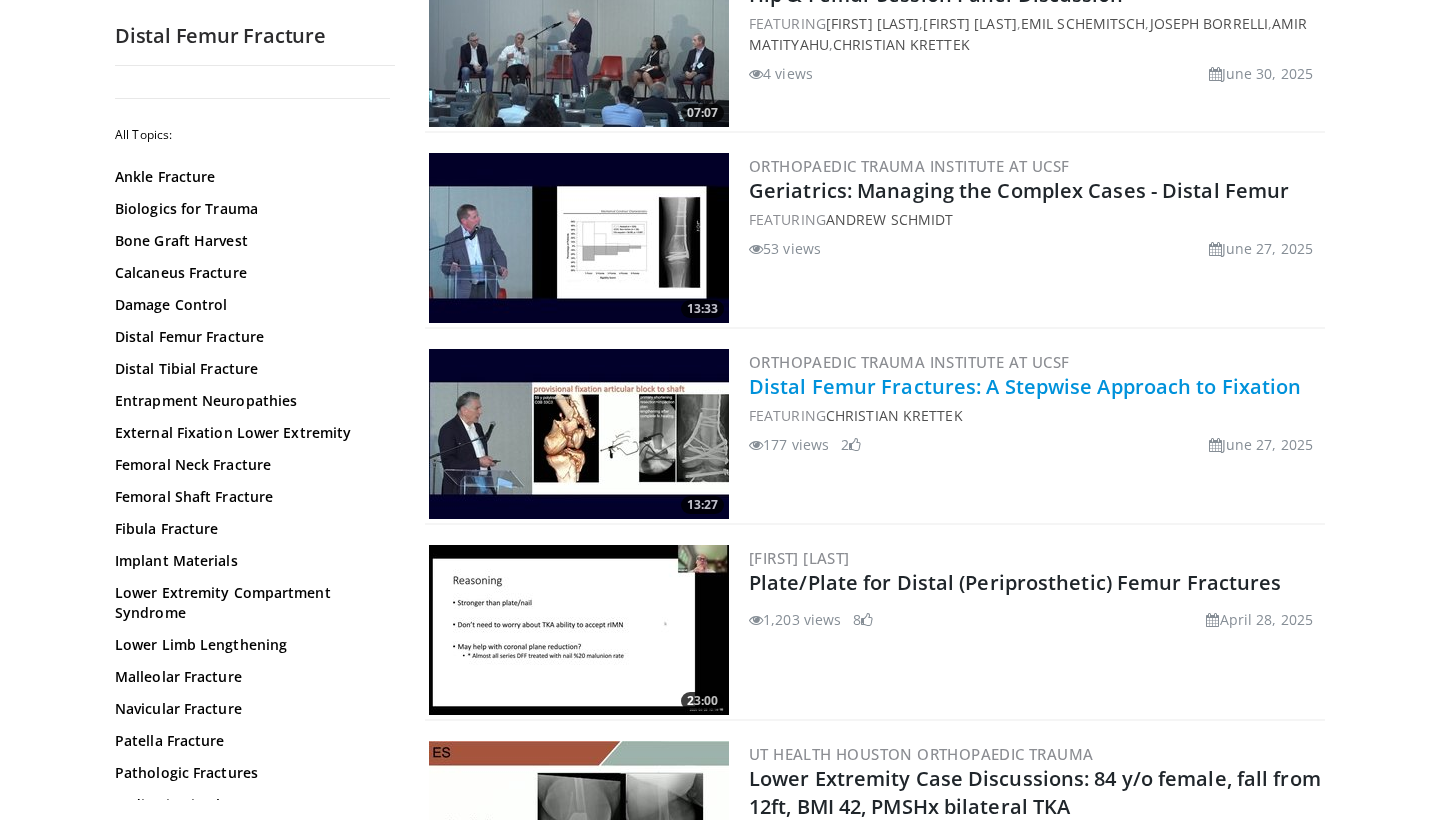 drag, startPoint x: 751, startPoint y: 385, endPoint x: 793, endPoint y: 379, distance: 42.426407 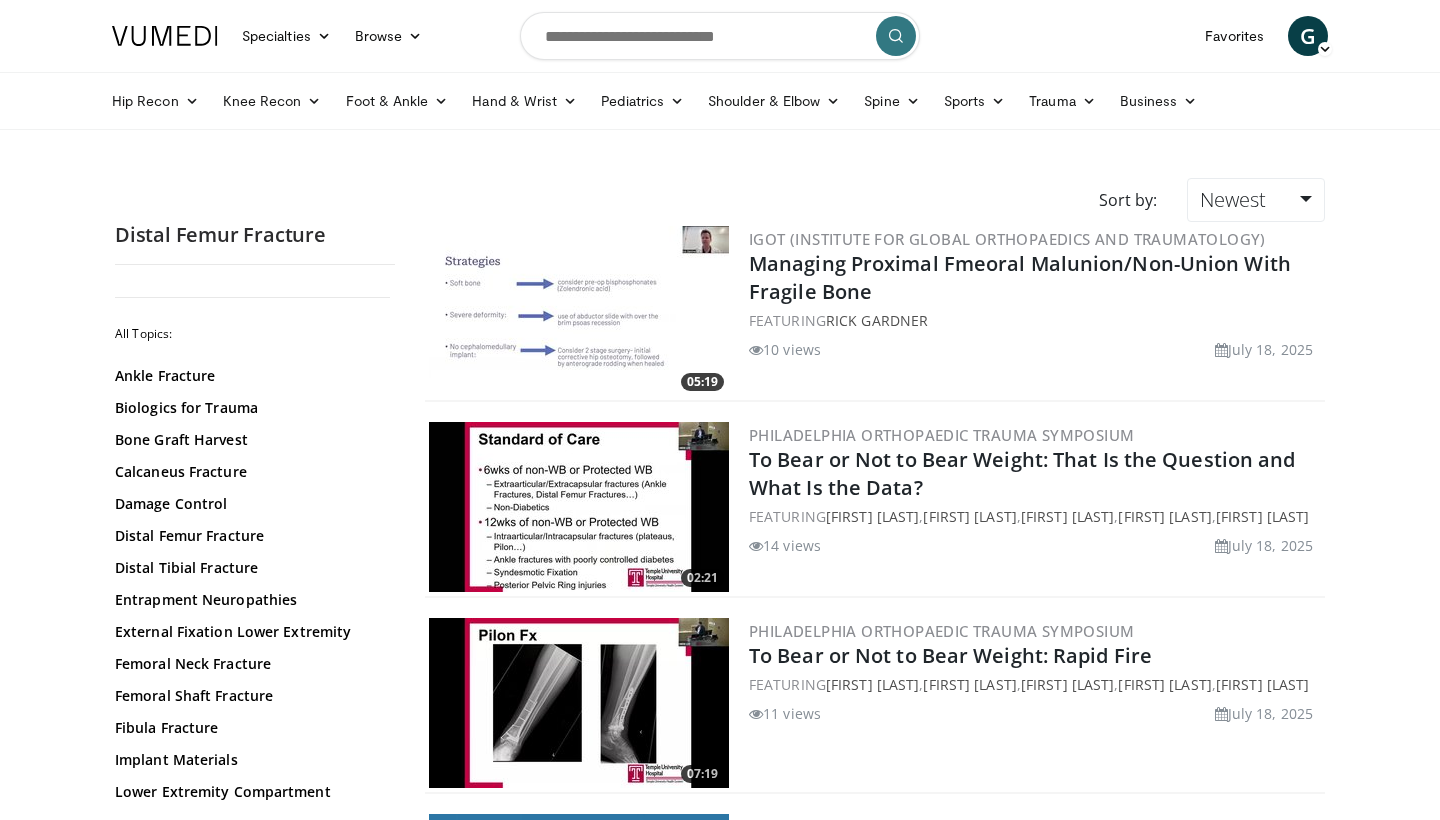 scroll, scrollTop: 0, scrollLeft: 0, axis: both 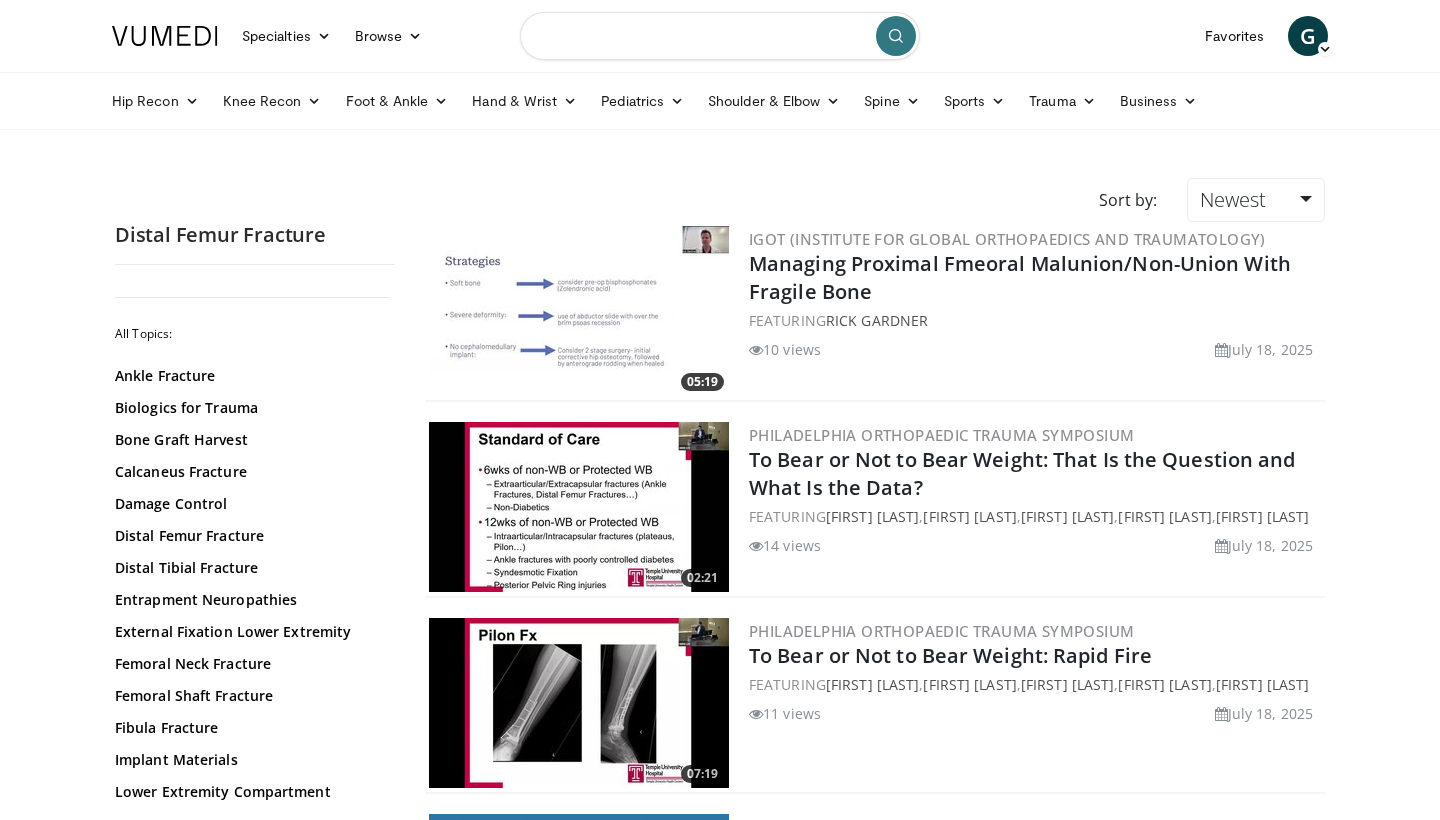 click at bounding box center (720, 36) 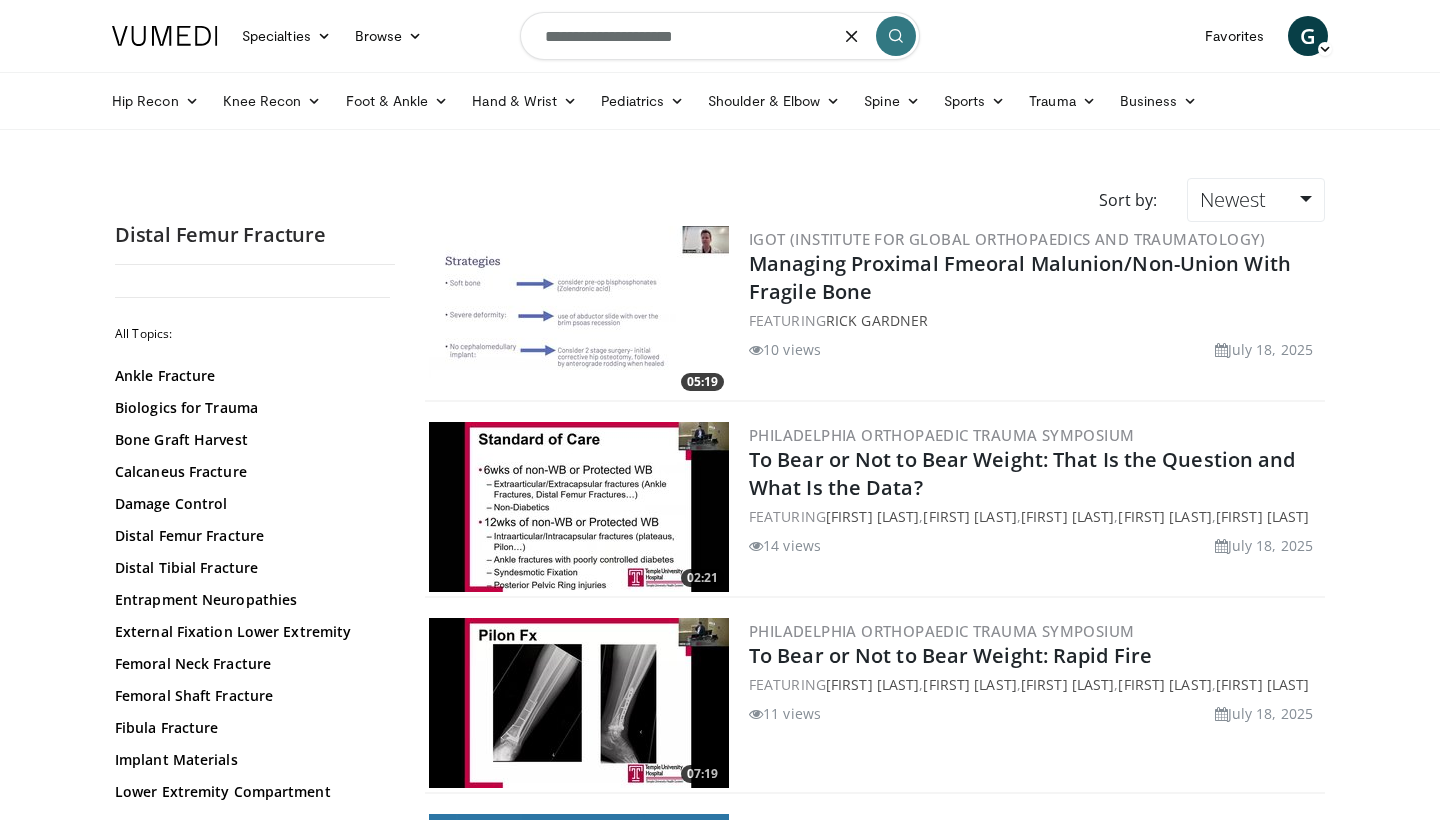 type on "**********" 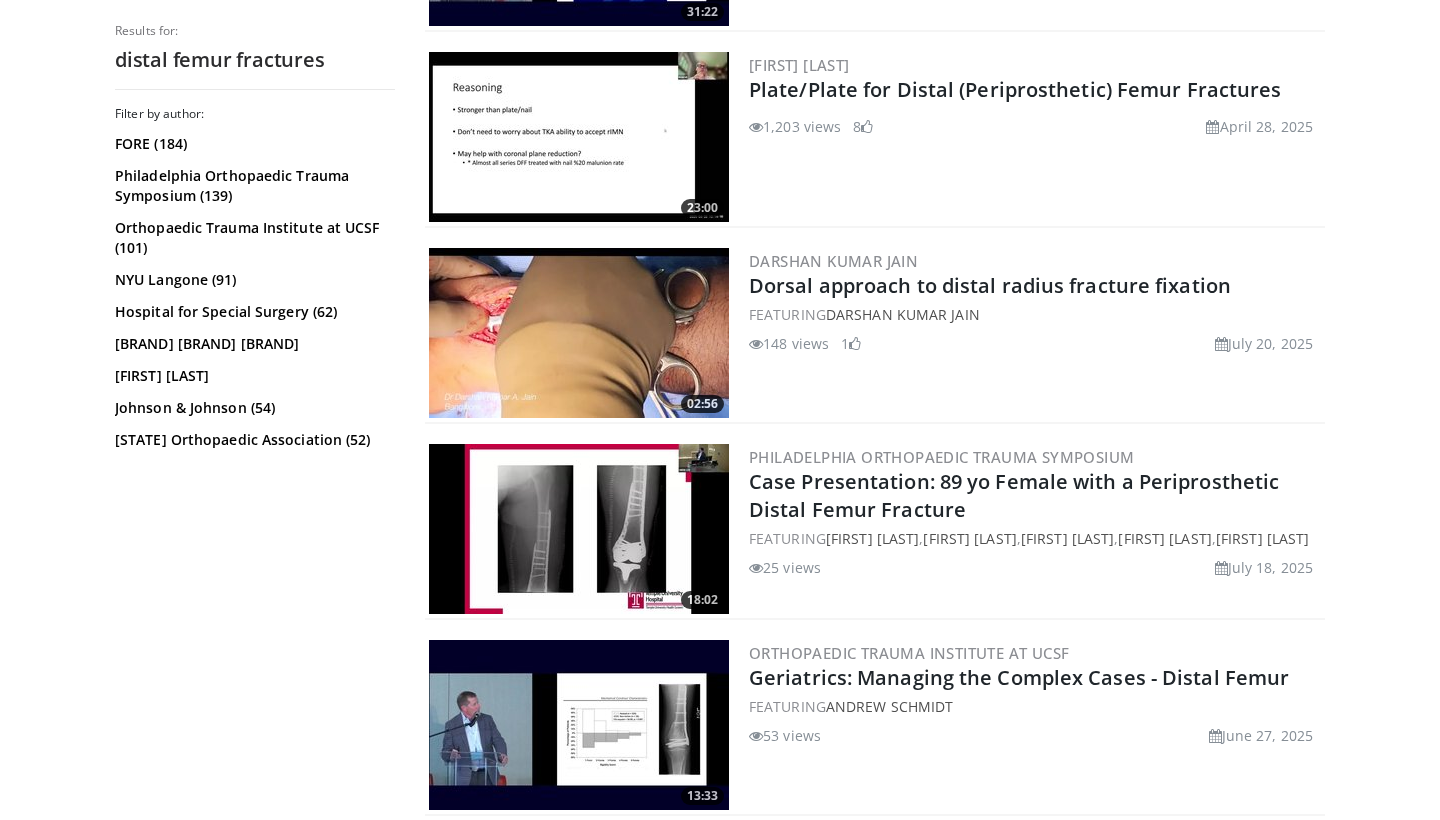 scroll, scrollTop: 1546, scrollLeft: 0, axis: vertical 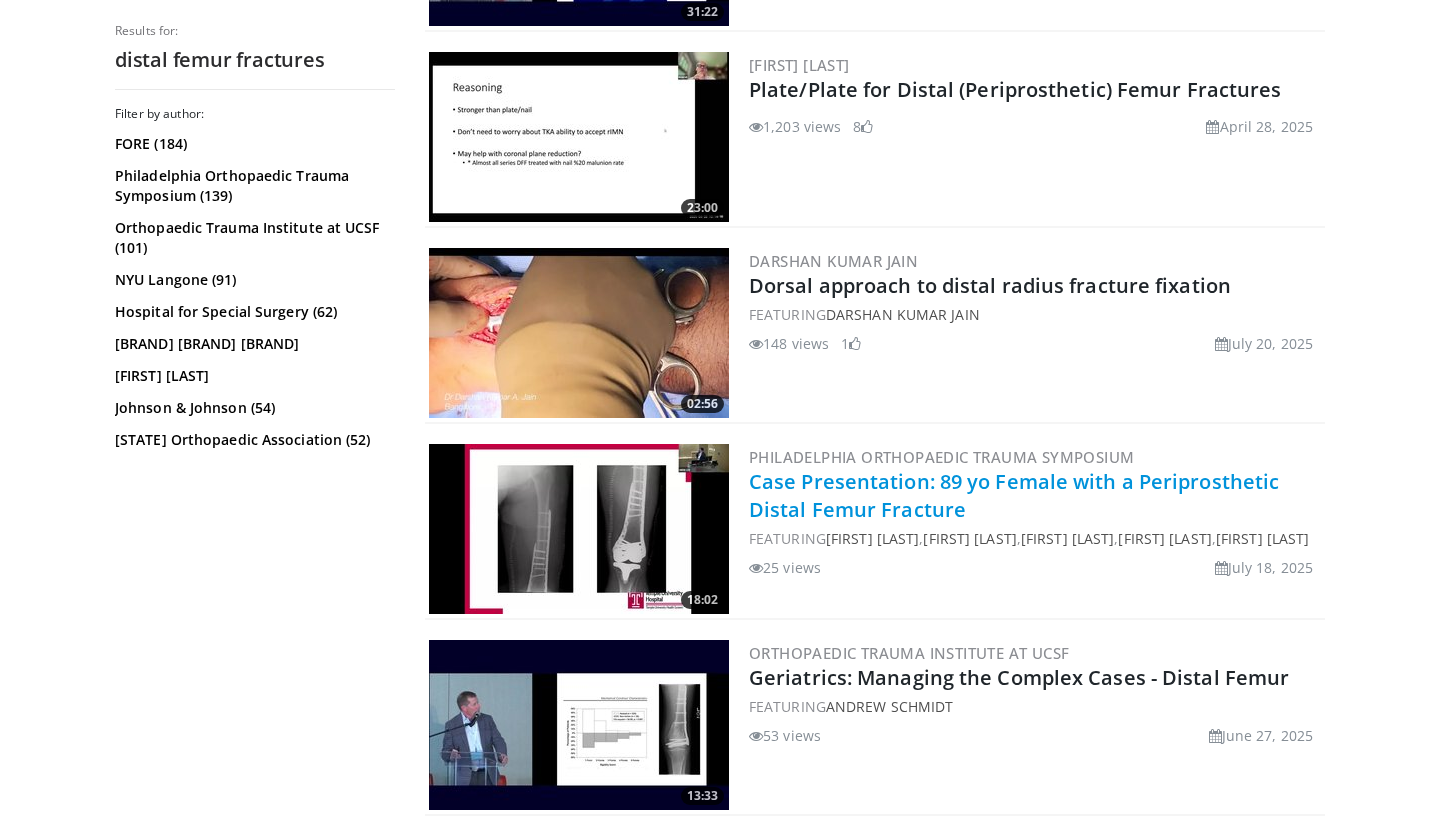 click on "Case Presentation: 89 yo Female with a Periprosthetic Distal Femur Fracture" at bounding box center (1014, 495) 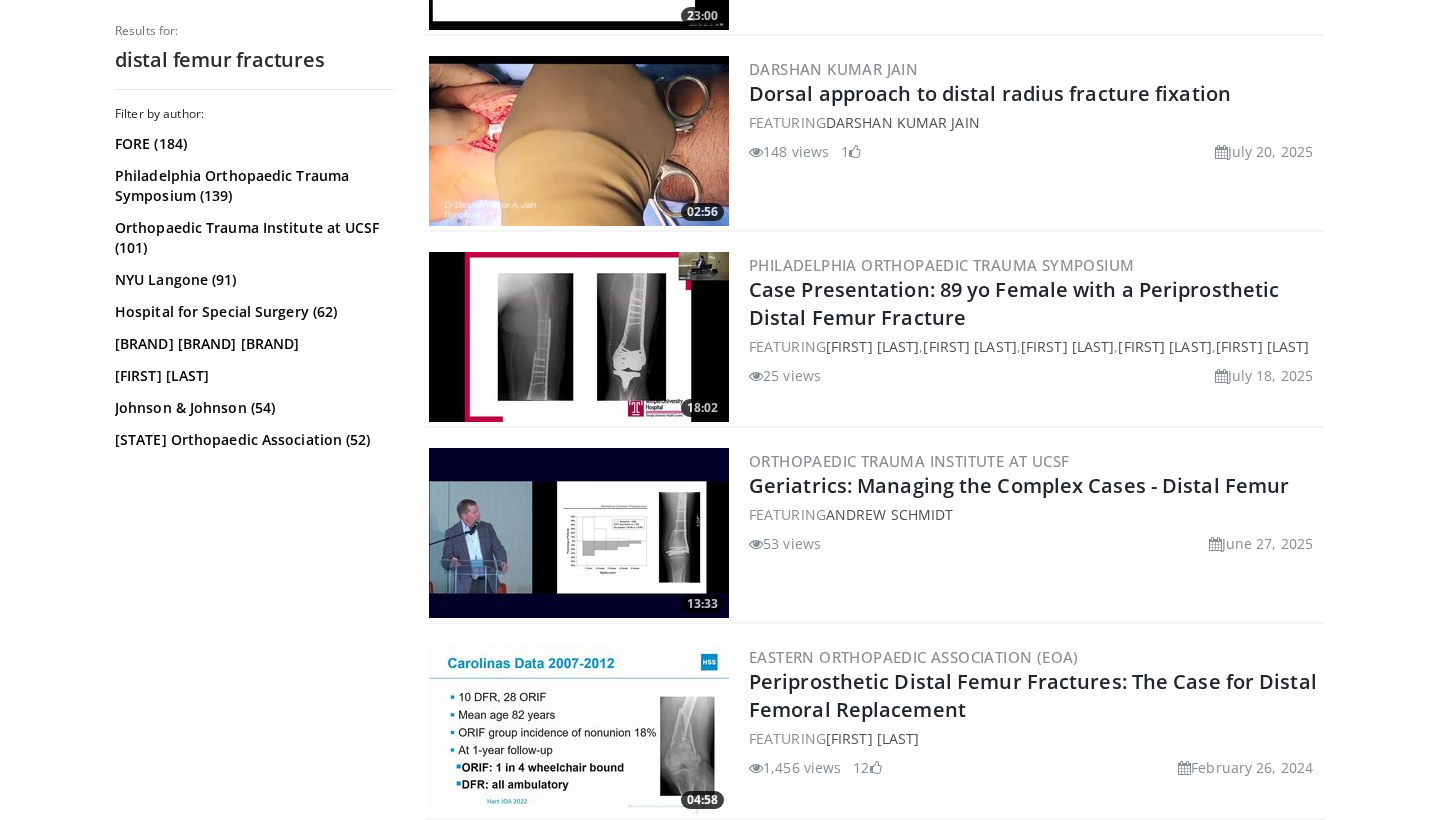 scroll, scrollTop: 1740, scrollLeft: 0, axis: vertical 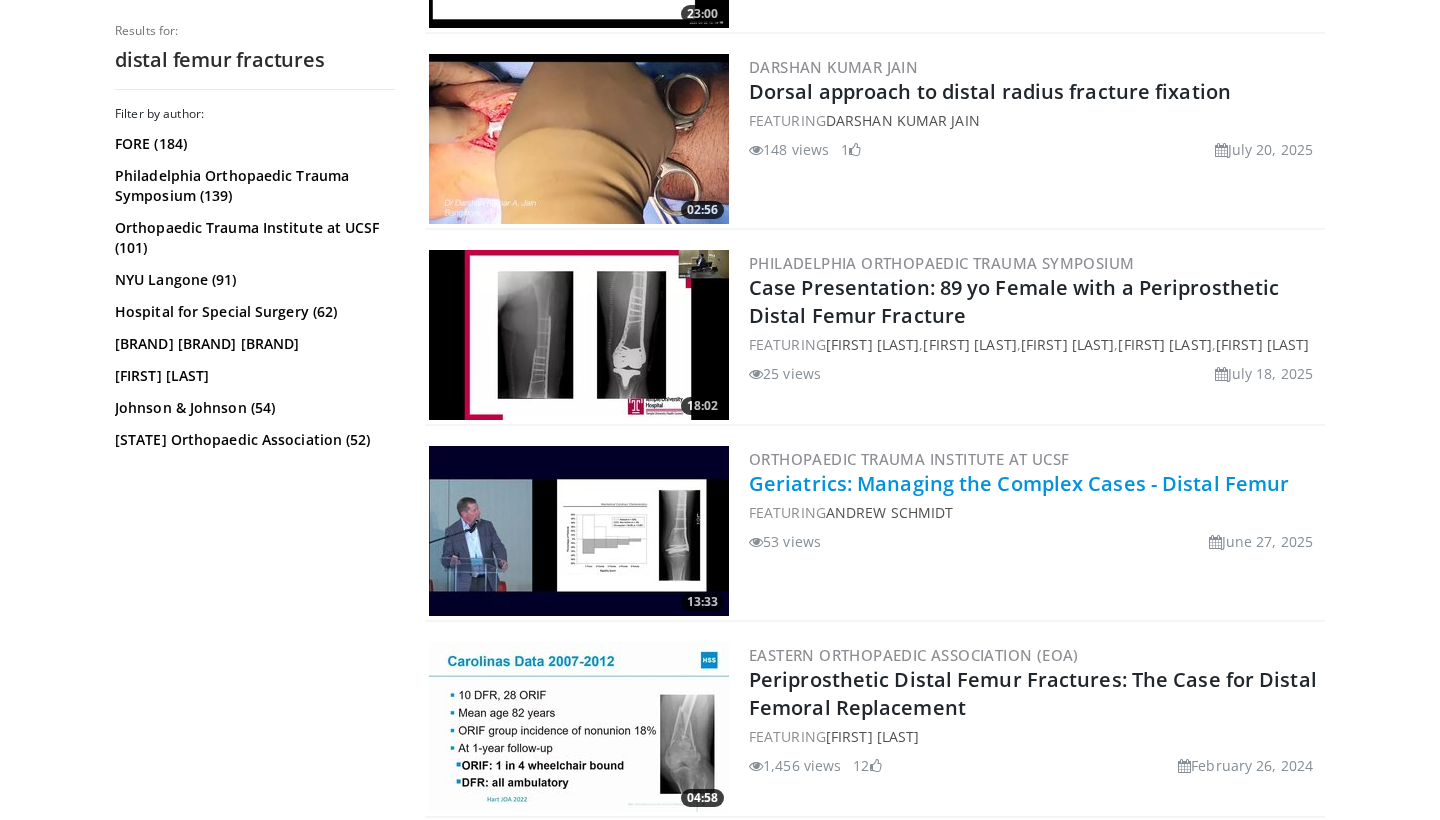 click on "Geriatrics: Managing the Complex Cases - Distal Femur" at bounding box center (1019, 483) 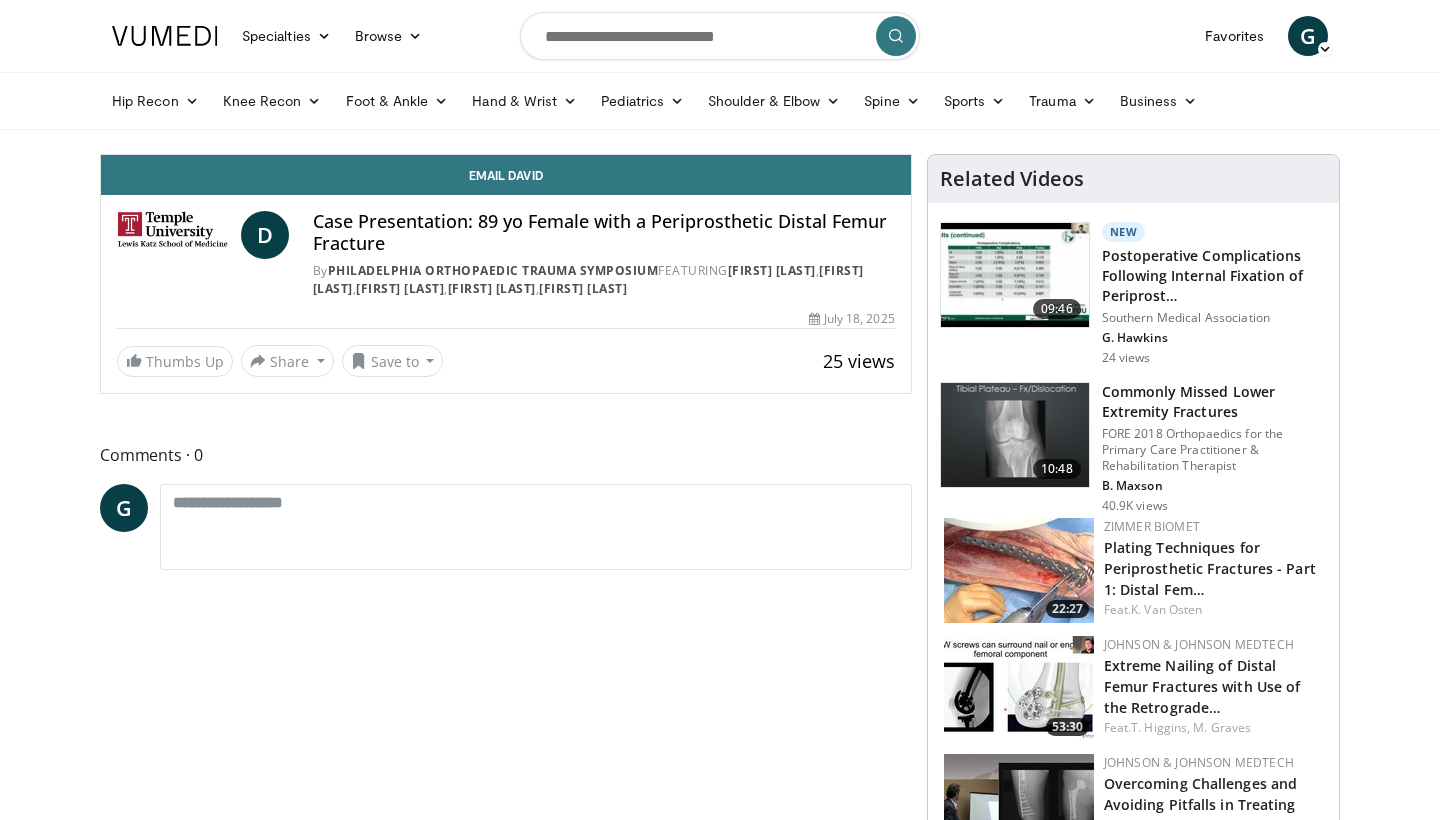 scroll, scrollTop: 0, scrollLeft: 0, axis: both 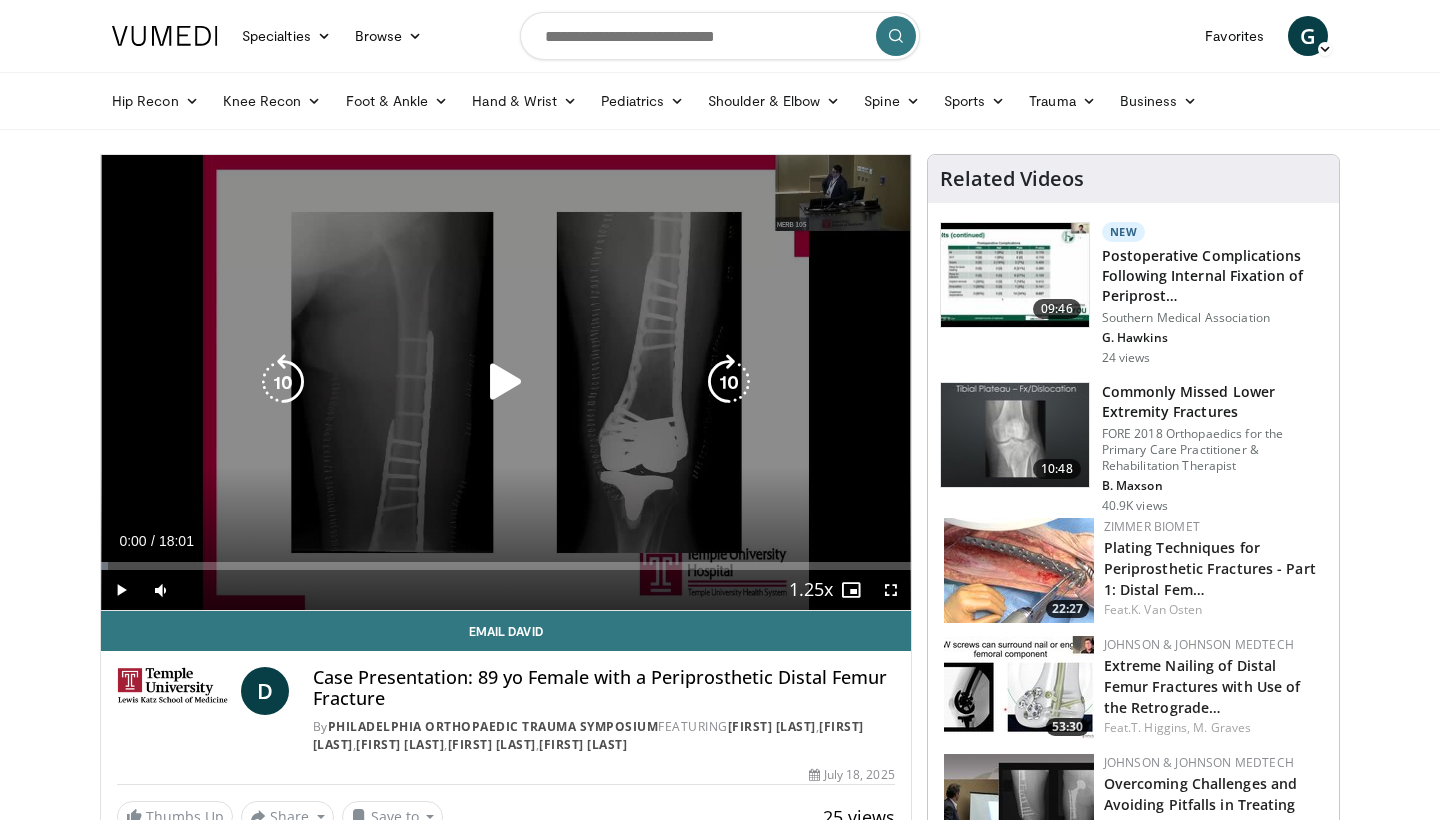 click at bounding box center [506, 382] 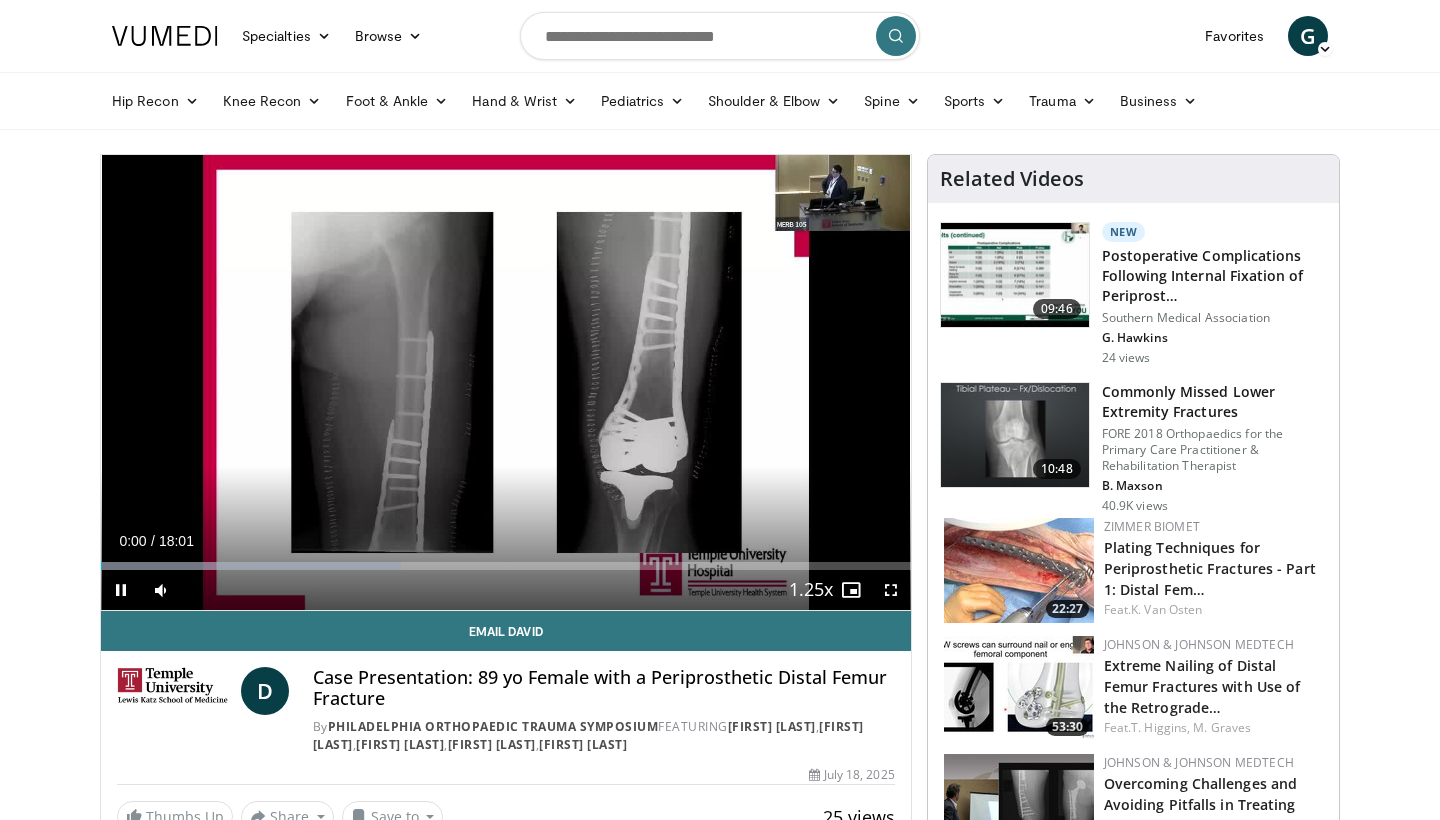 click at bounding box center (891, 590) 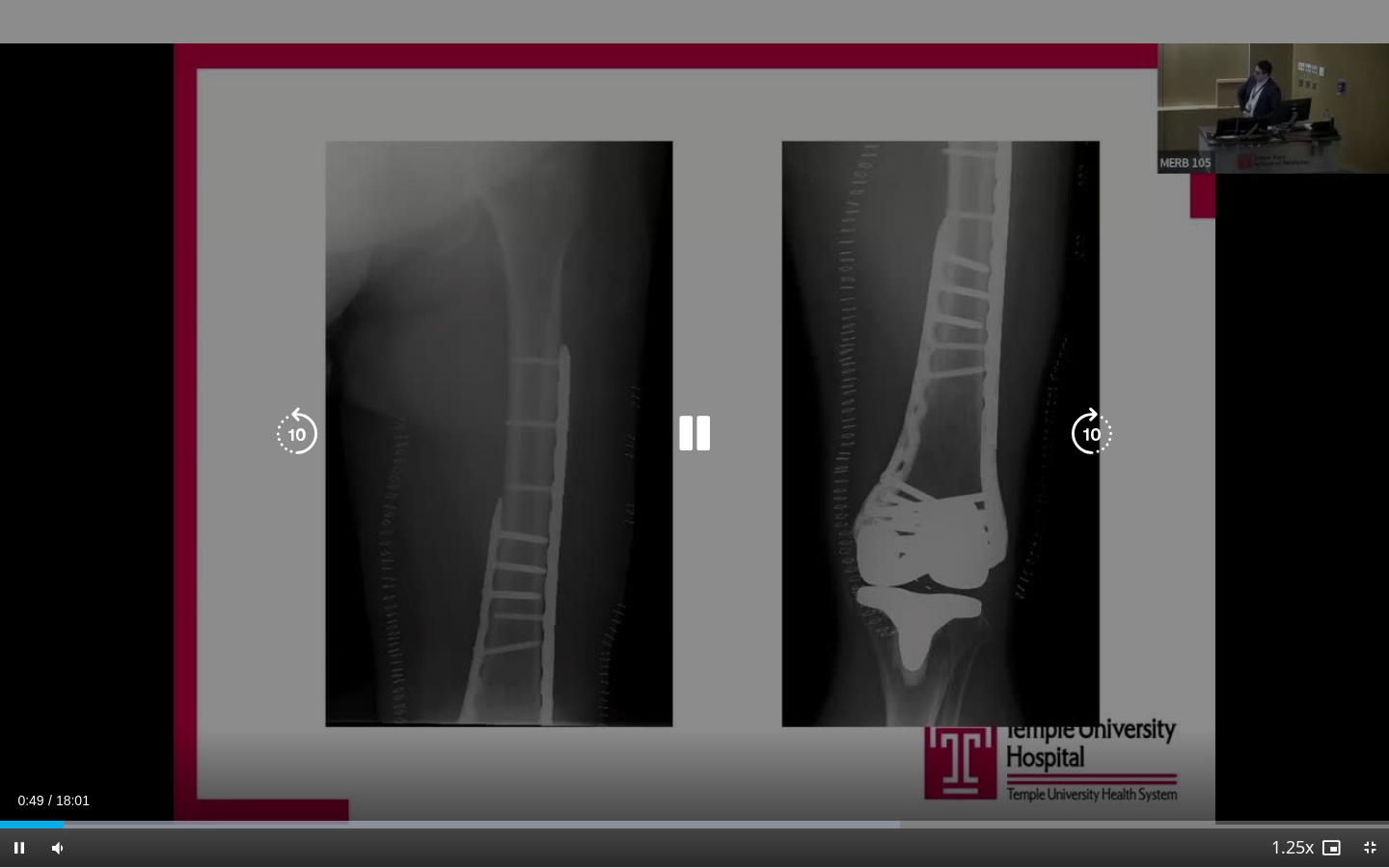 click at bounding box center (1092, 434) 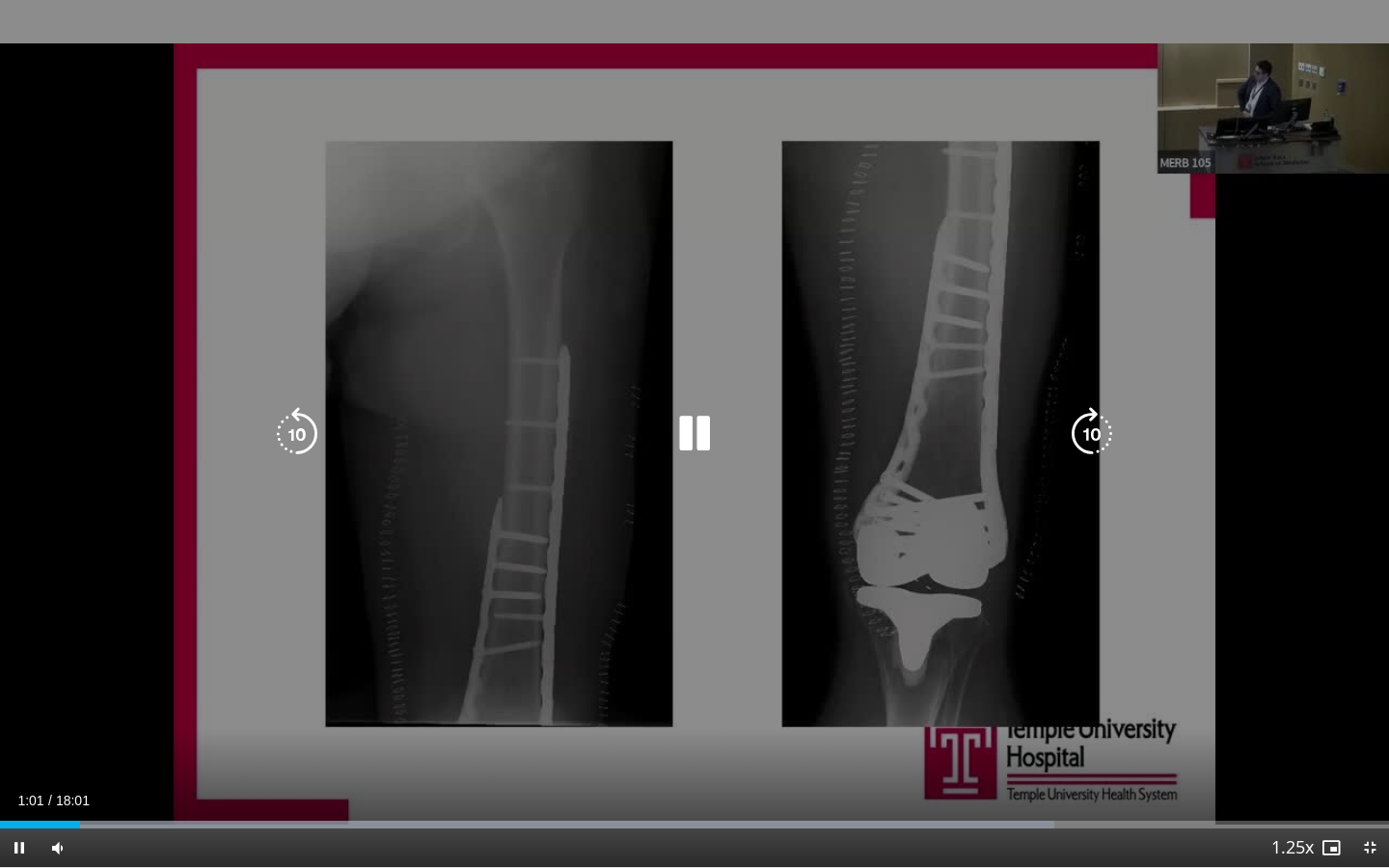 click at bounding box center [1092, 434] 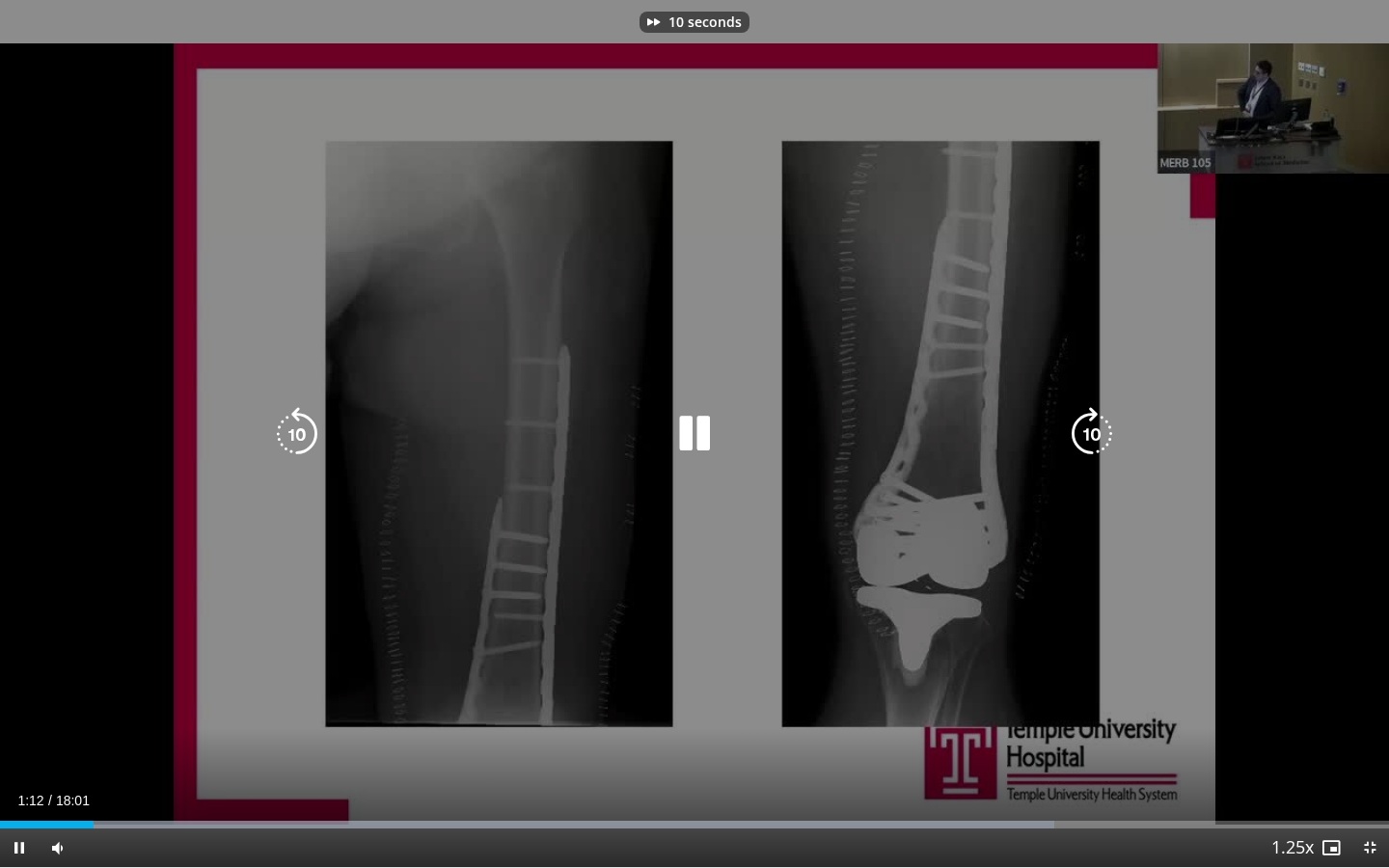 click at bounding box center (1092, 434) 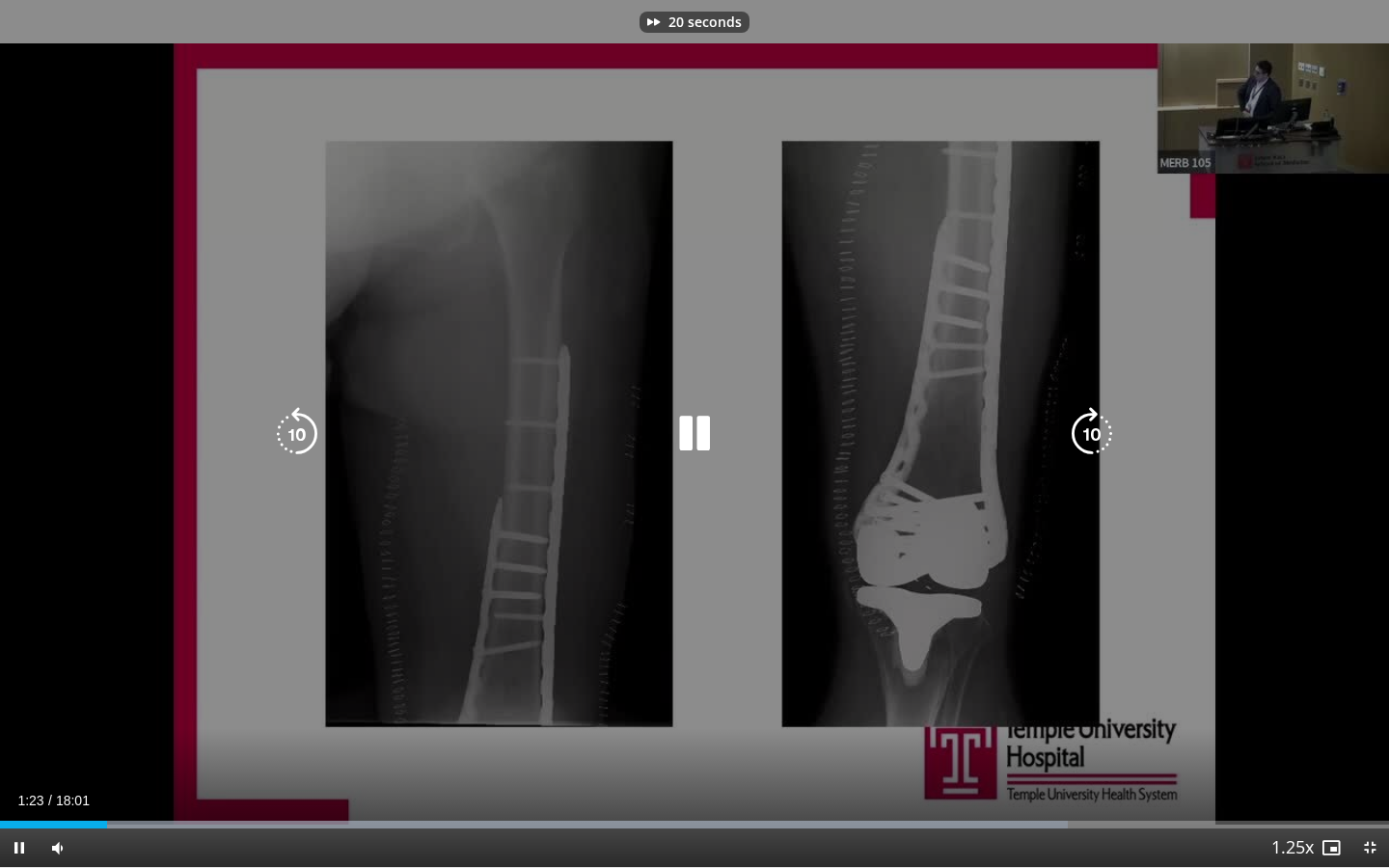 click at bounding box center [1092, 434] 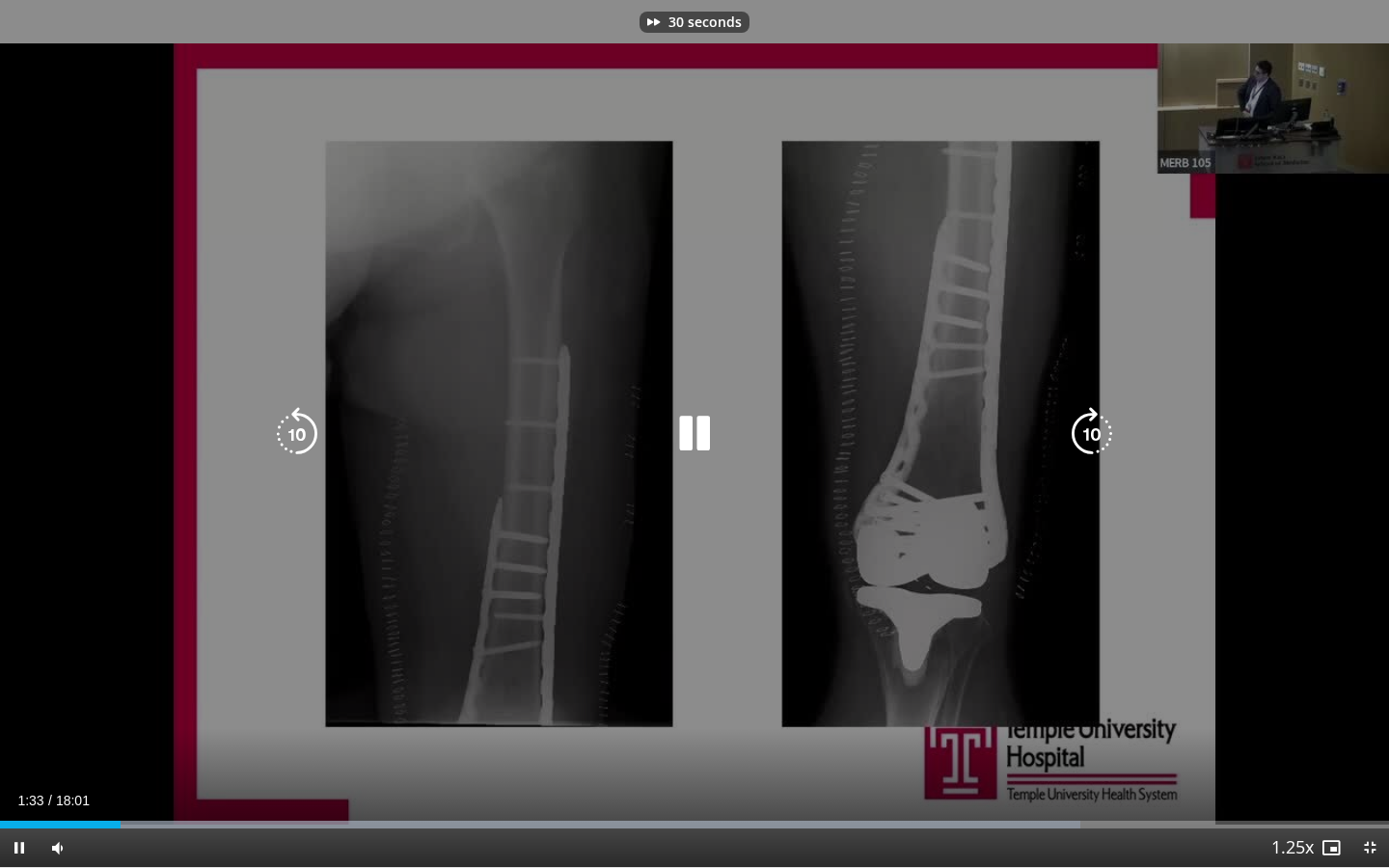 click at bounding box center [1092, 434] 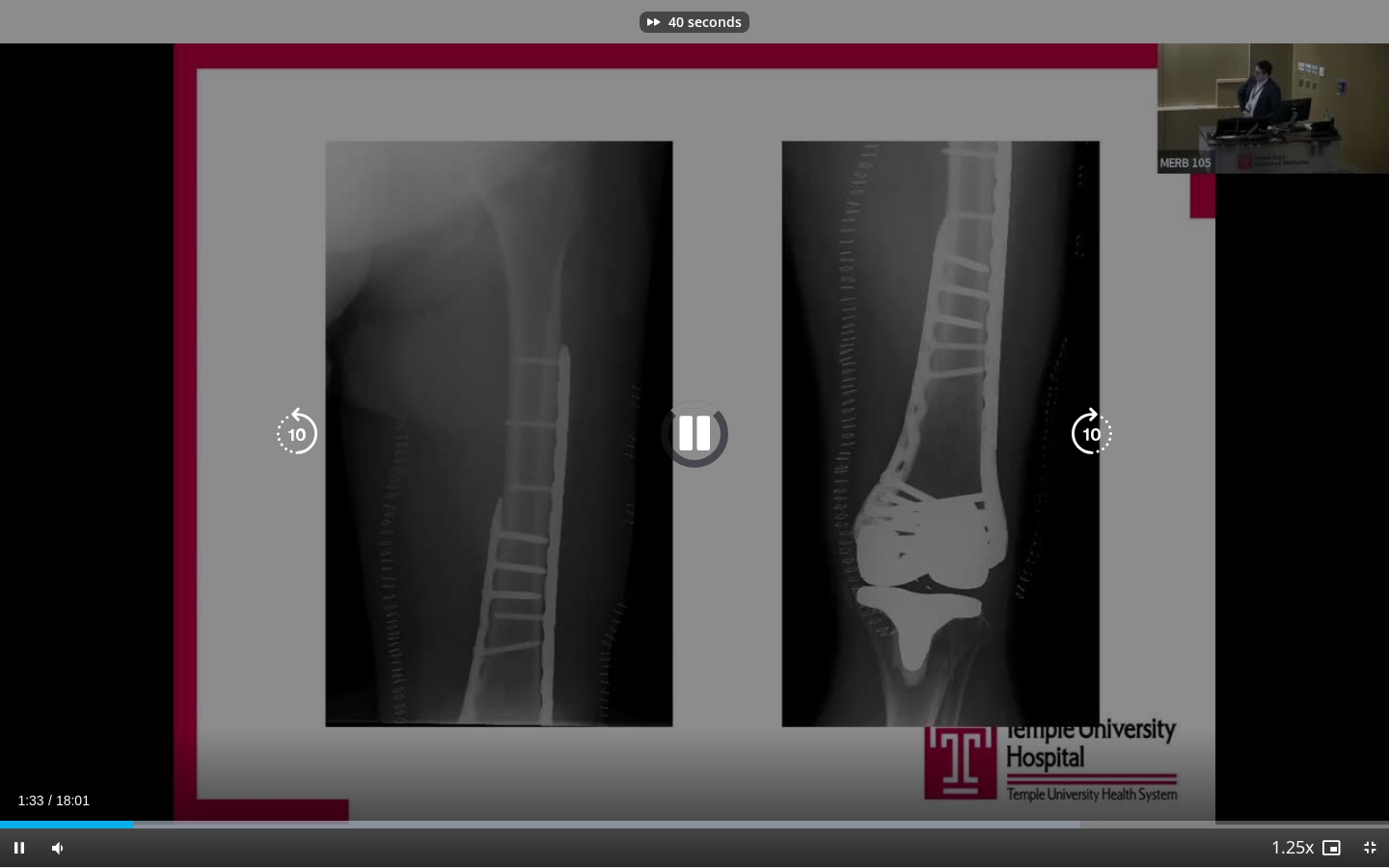 click at bounding box center (1092, 434) 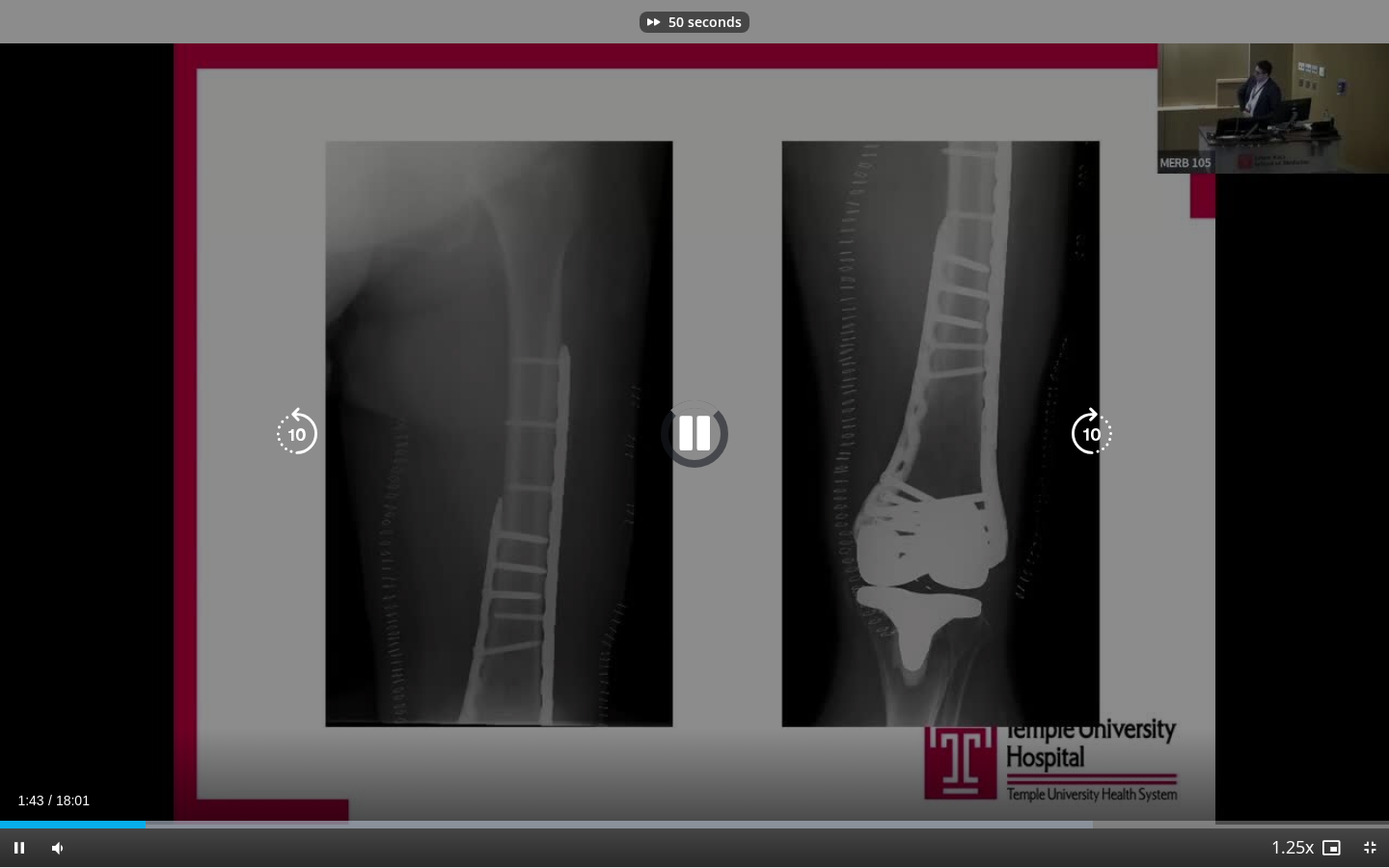 click at bounding box center (1092, 434) 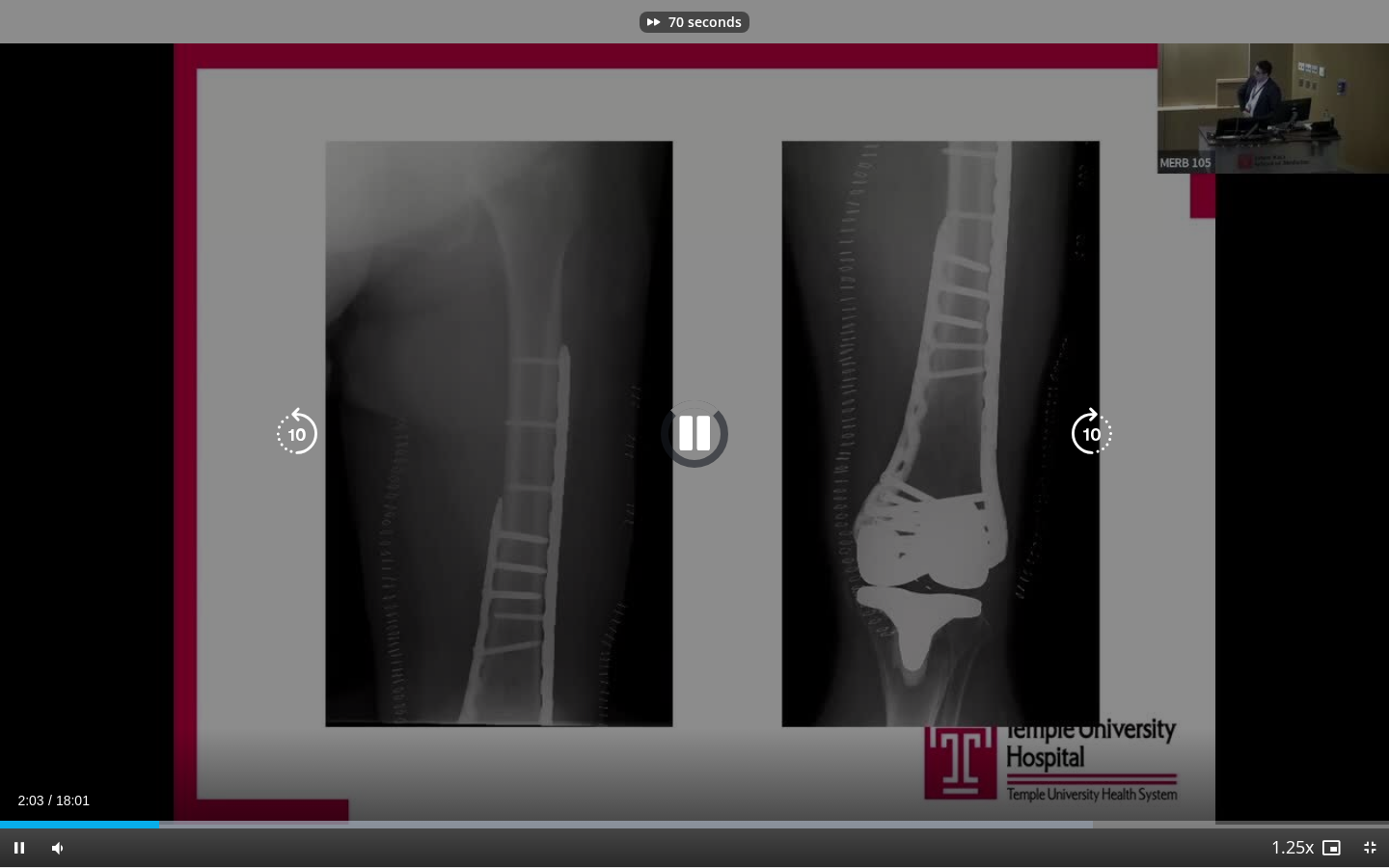 click at bounding box center (1092, 434) 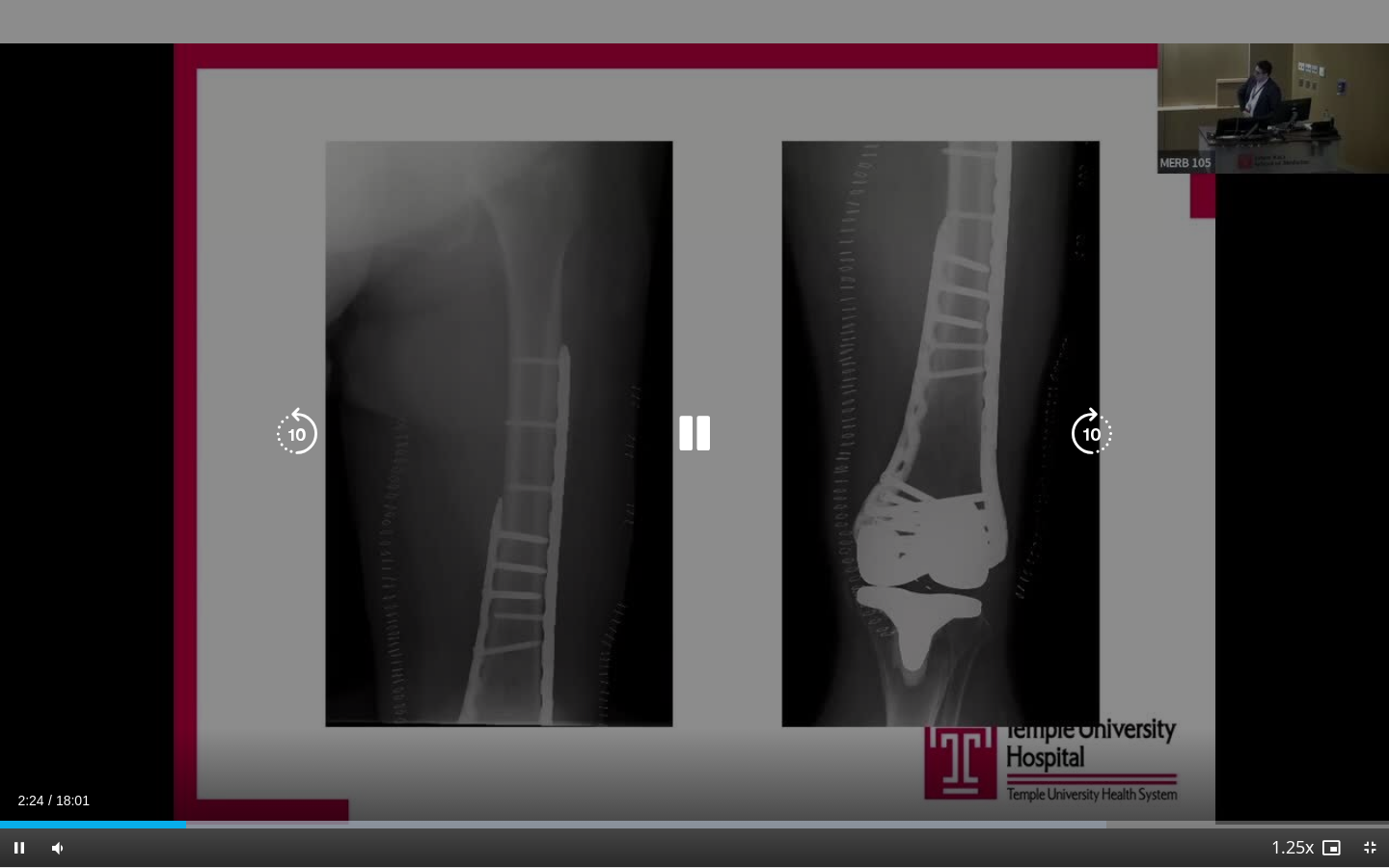click at bounding box center (1092, 434) 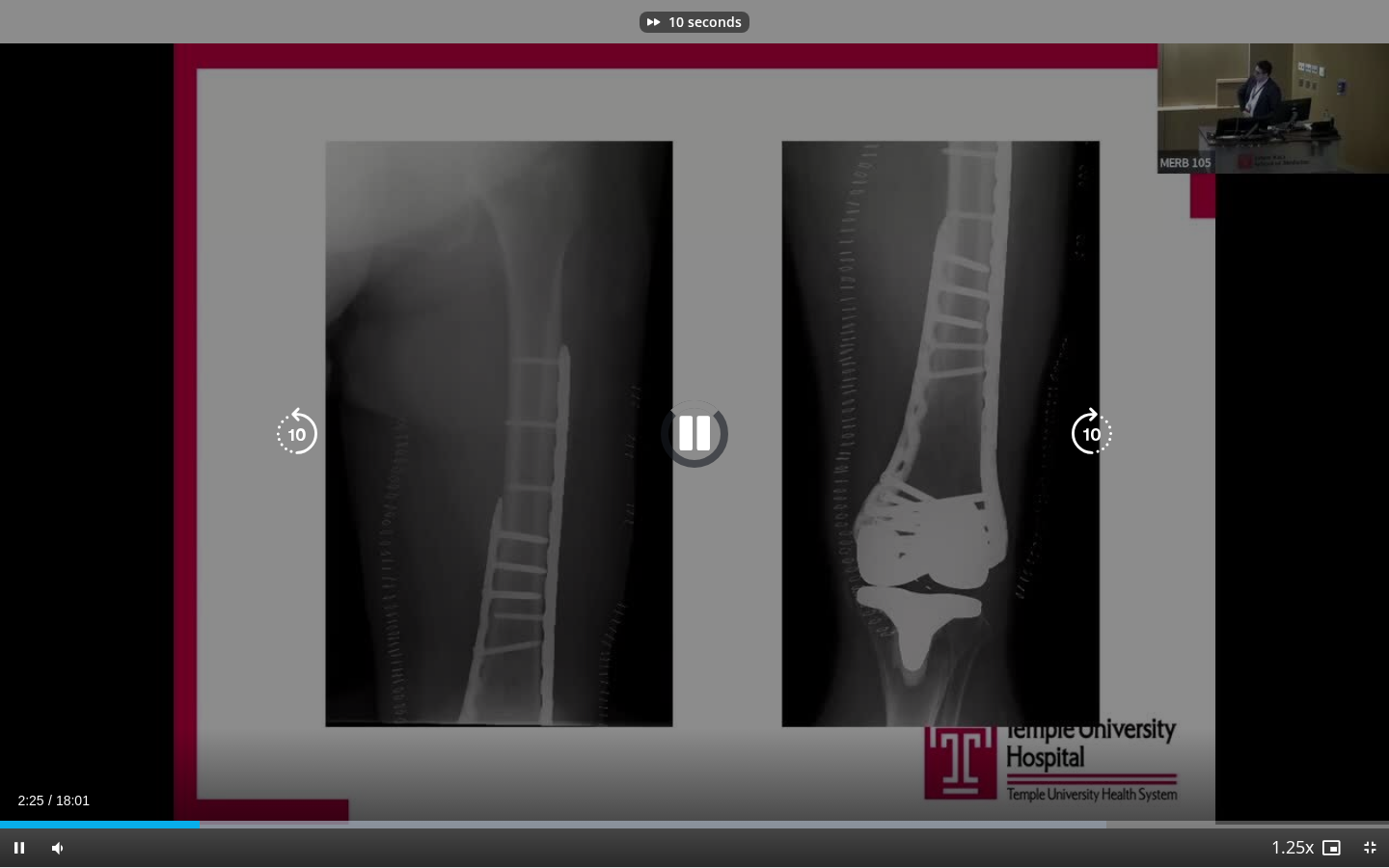 click at bounding box center [1092, 434] 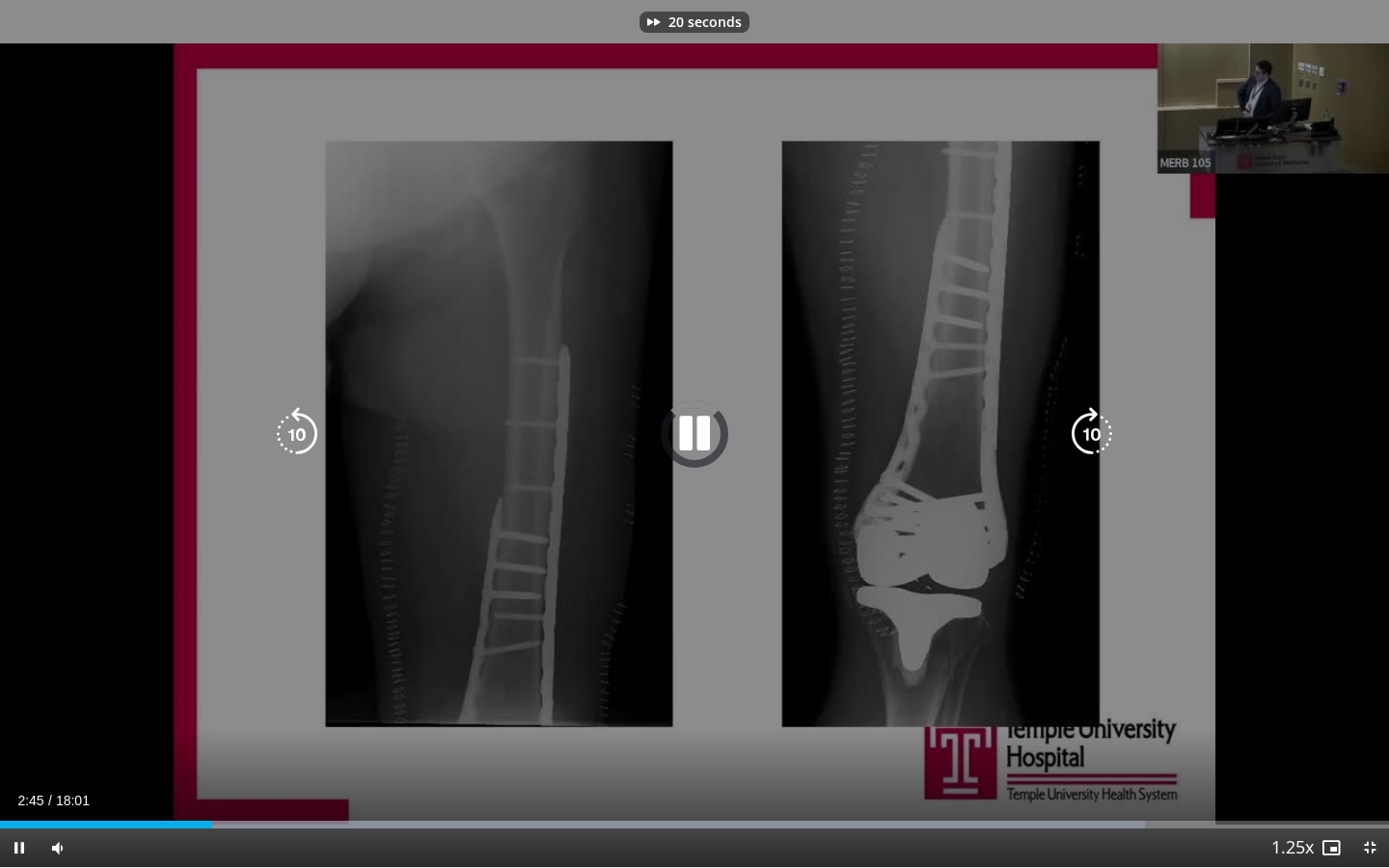 click at bounding box center [1092, 434] 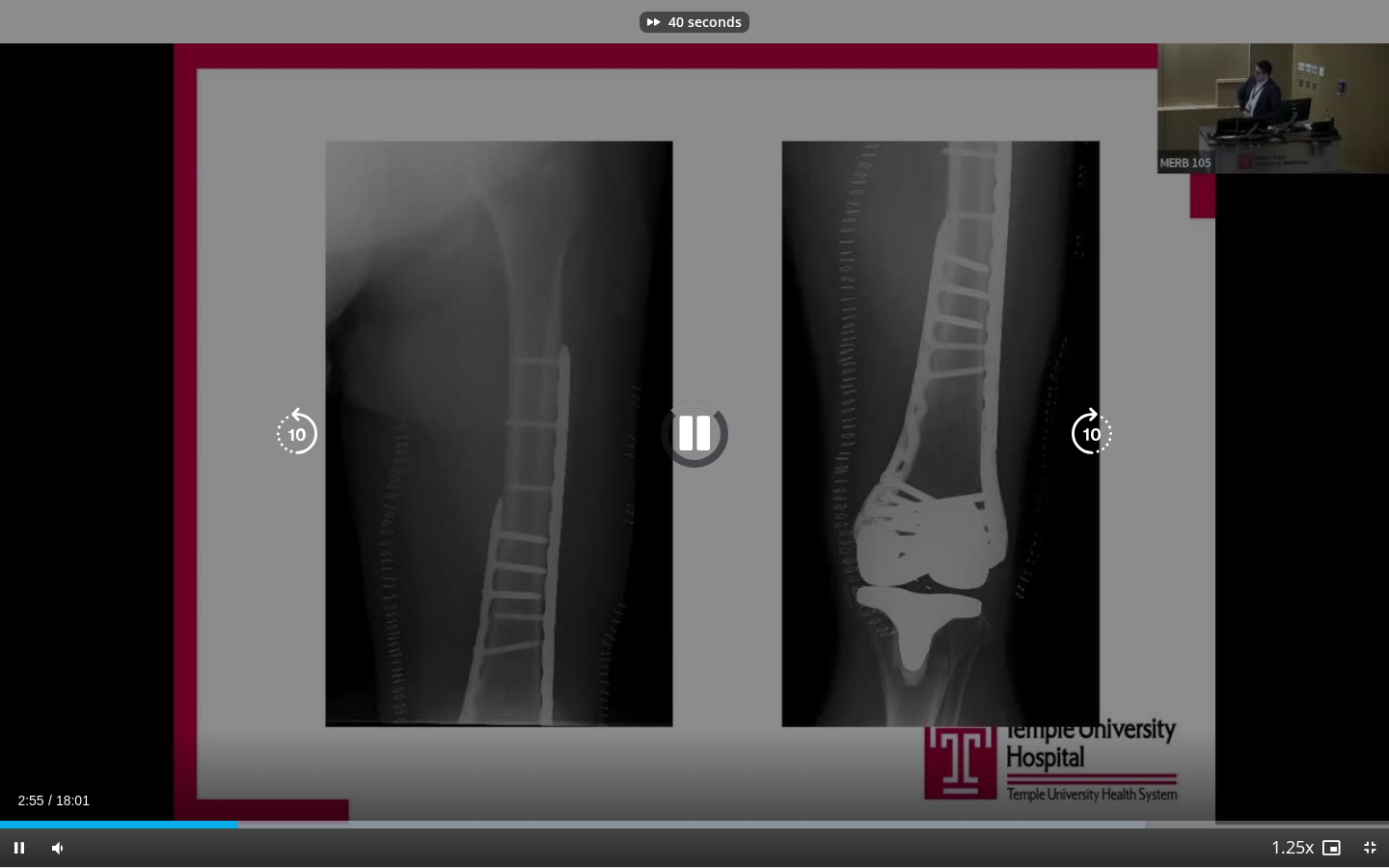 click at bounding box center [1092, 434] 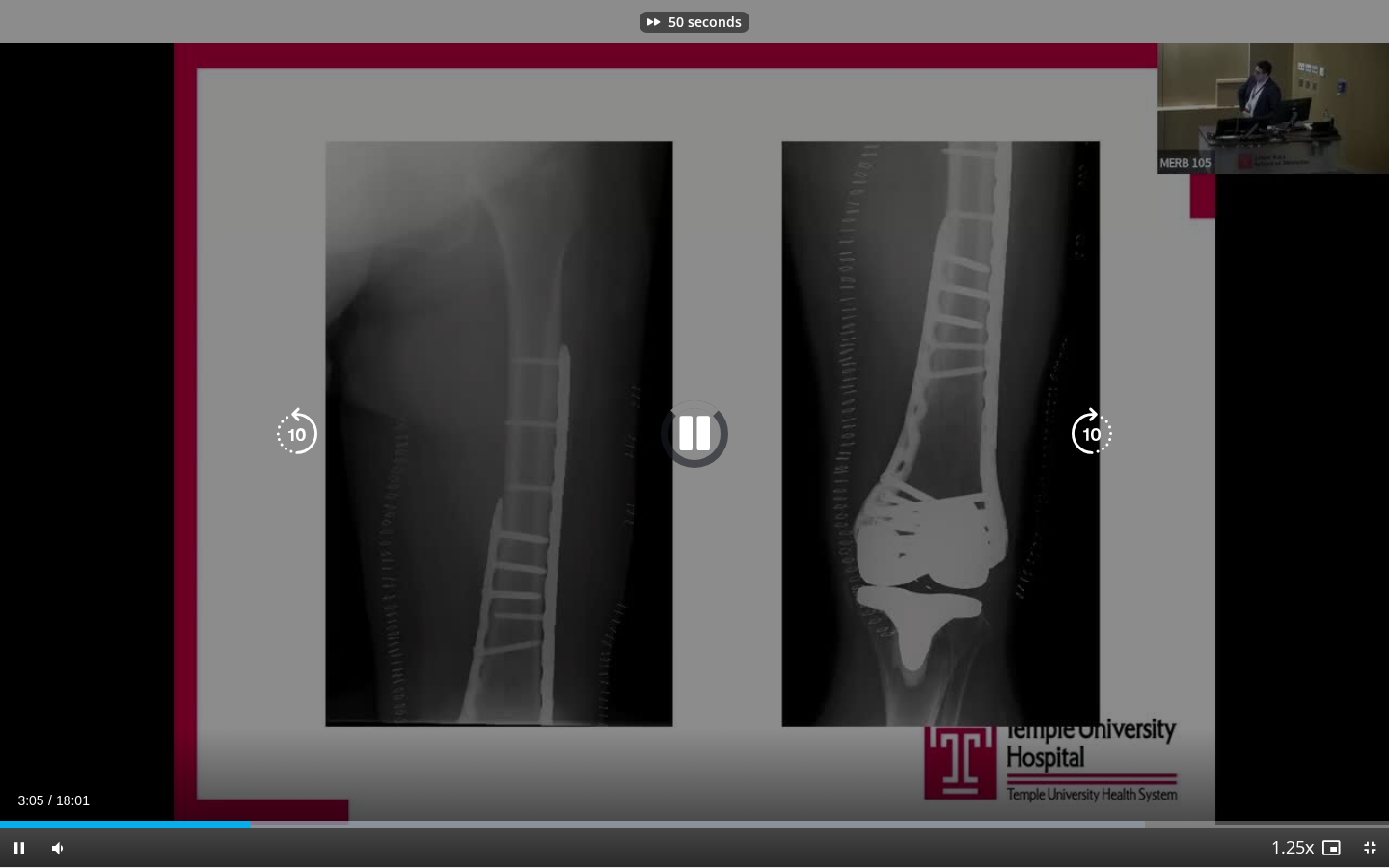 click at bounding box center [1092, 434] 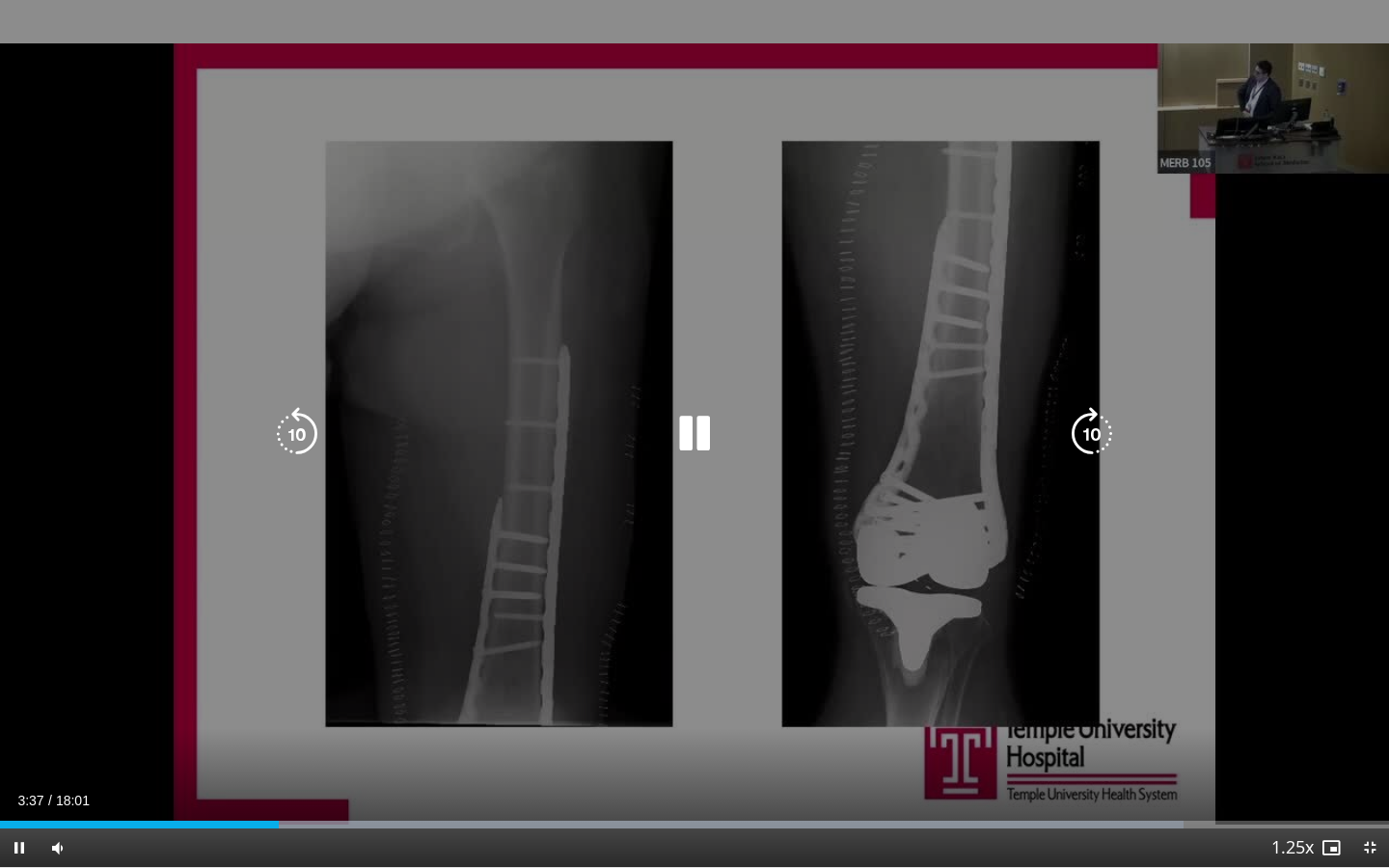 click at bounding box center [1092, 434] 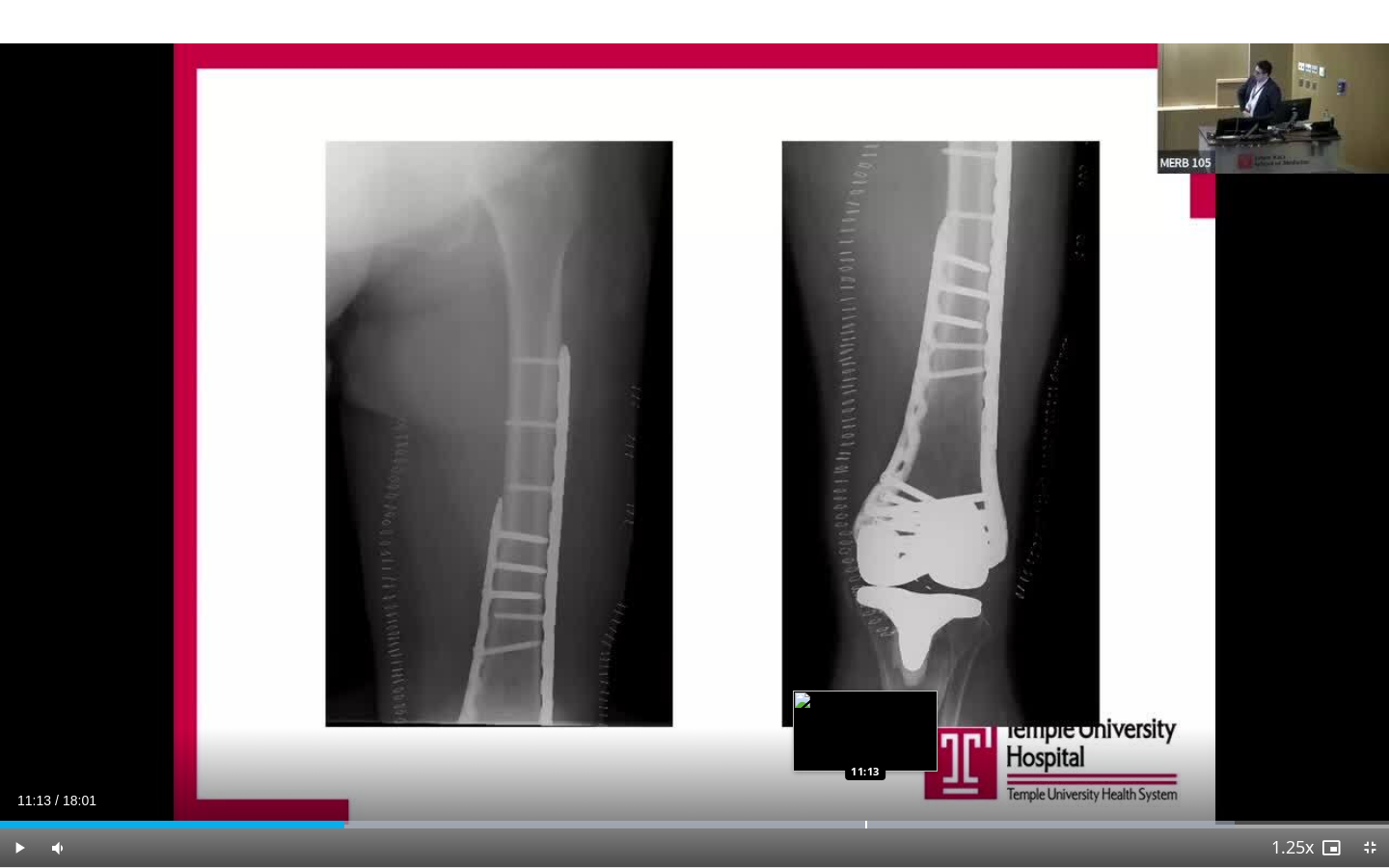 click on "Loaded :  88.88% [TIME] [TIME]" at bounding box center [694, 819] 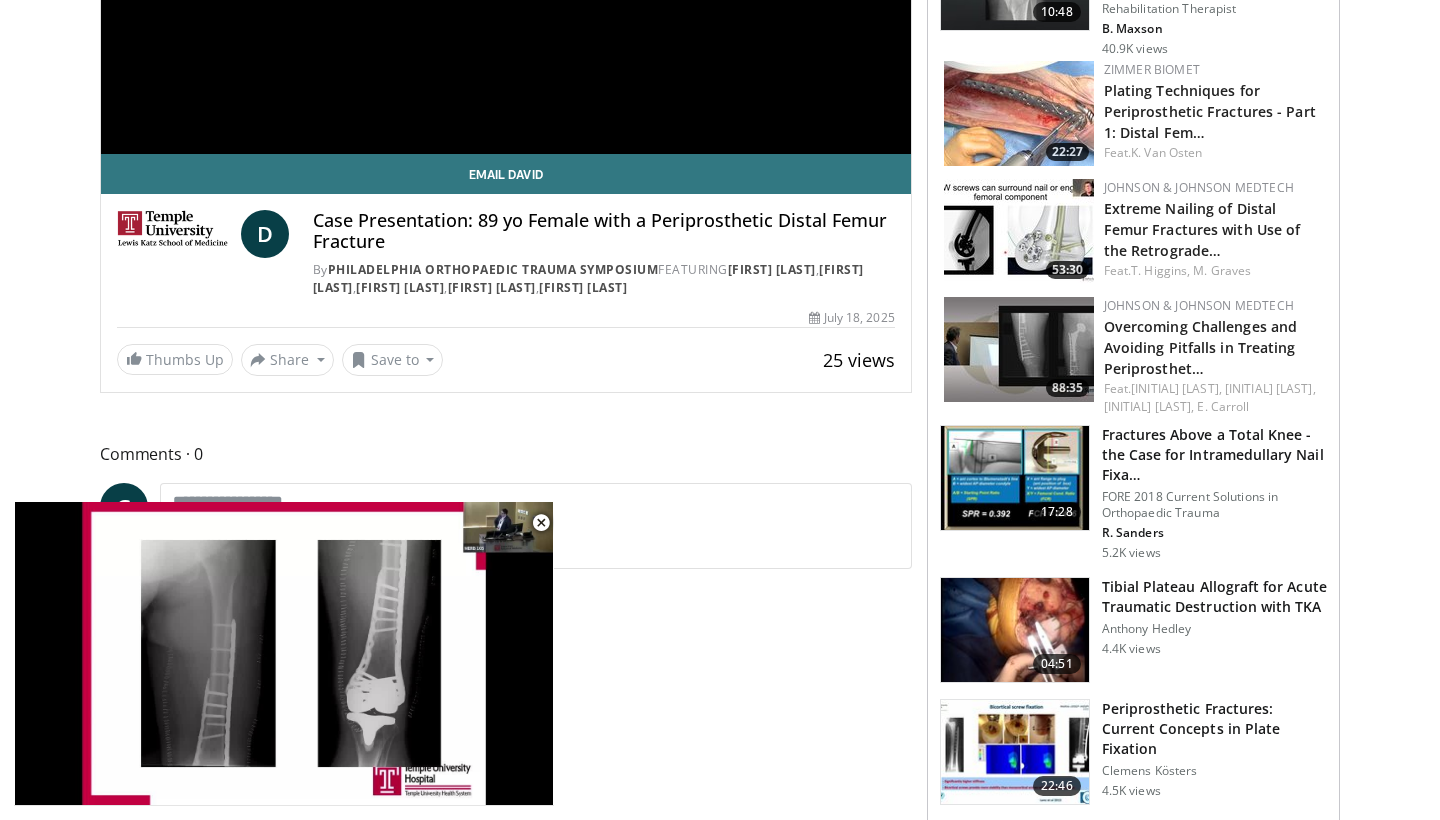 scroll, scrollTop: 455, scrollLeft: 0, axis: vertical 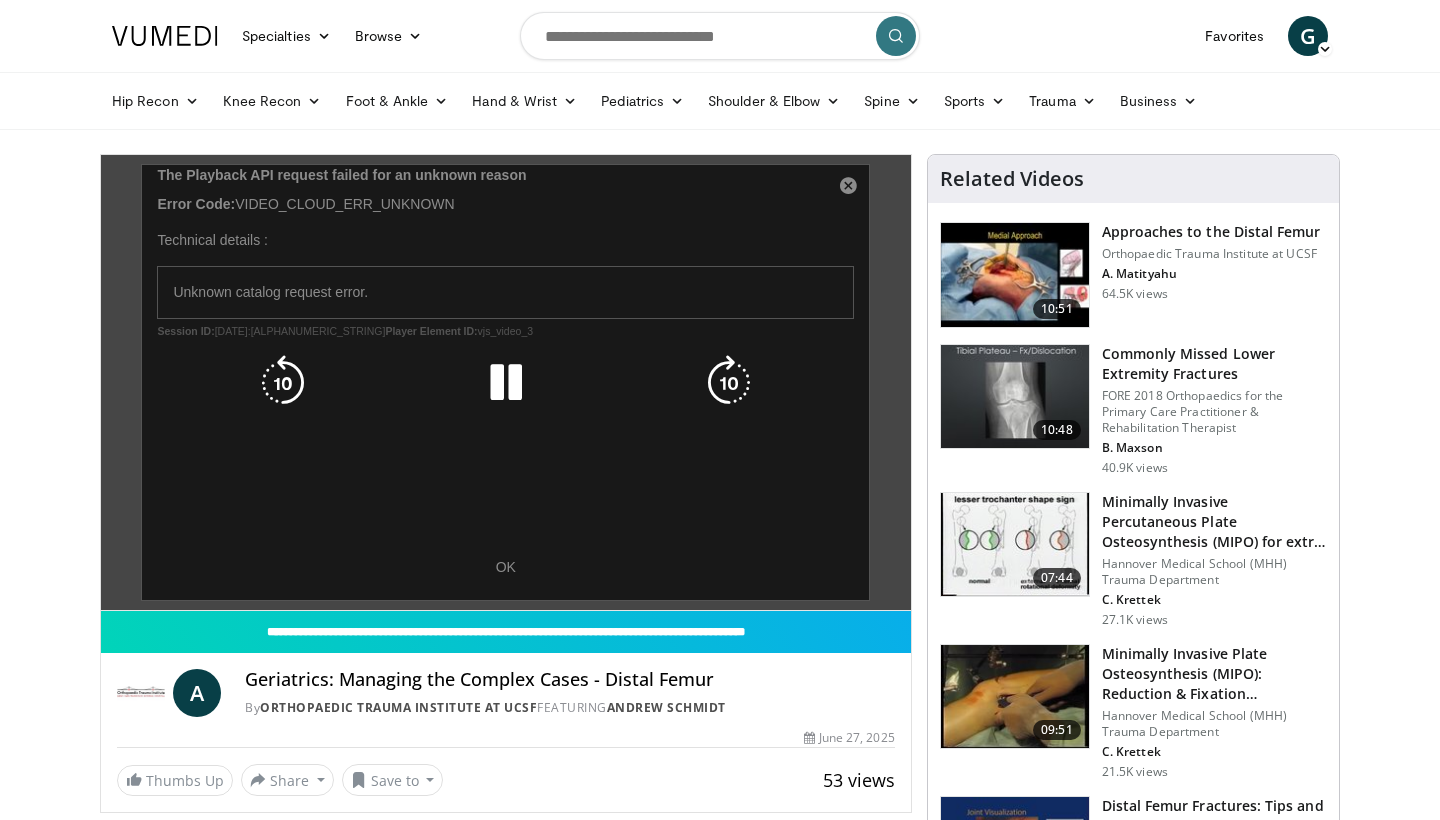 click at bounding box center (506, 383) 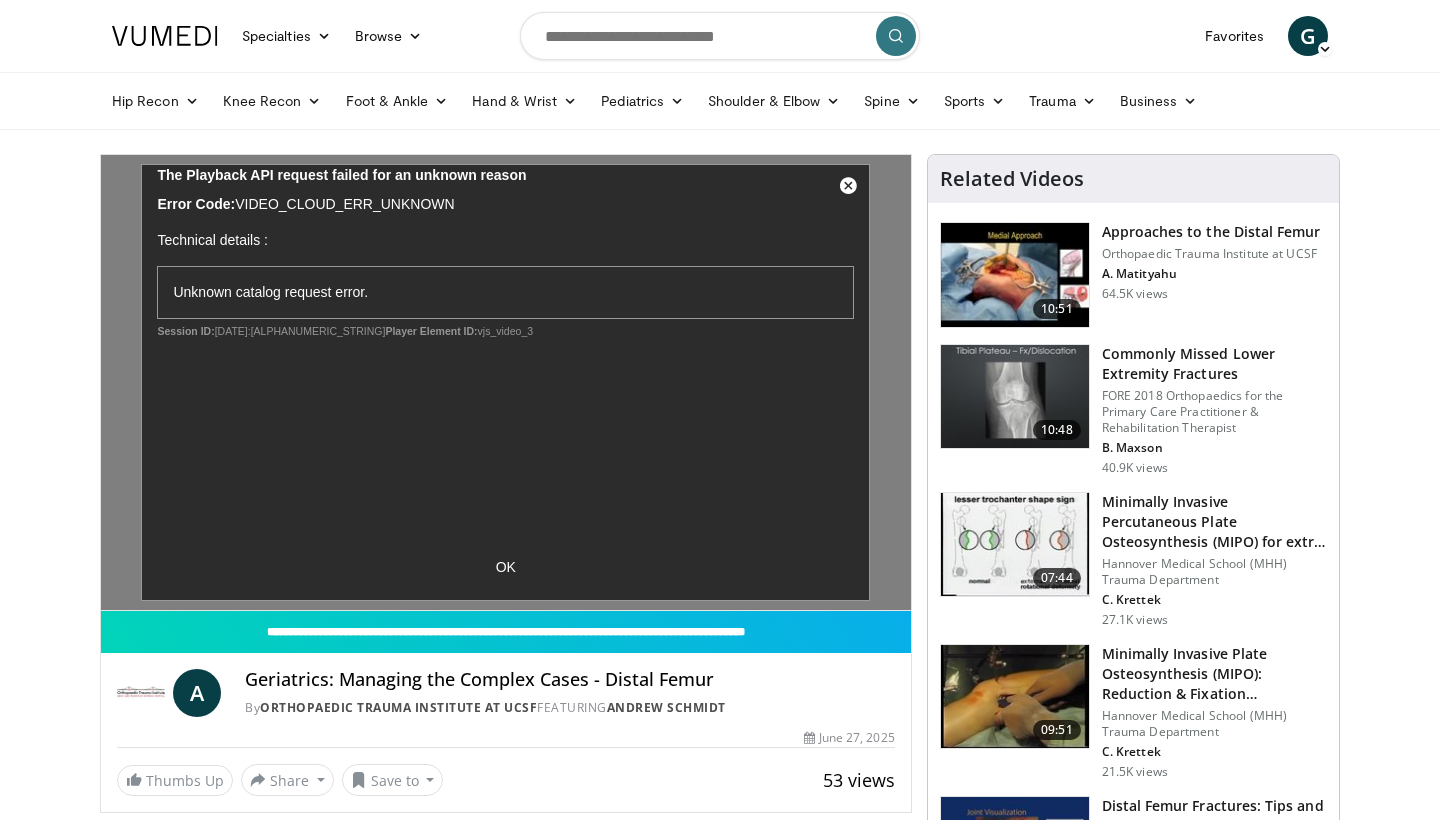 click at bounding box center [1015, 697] 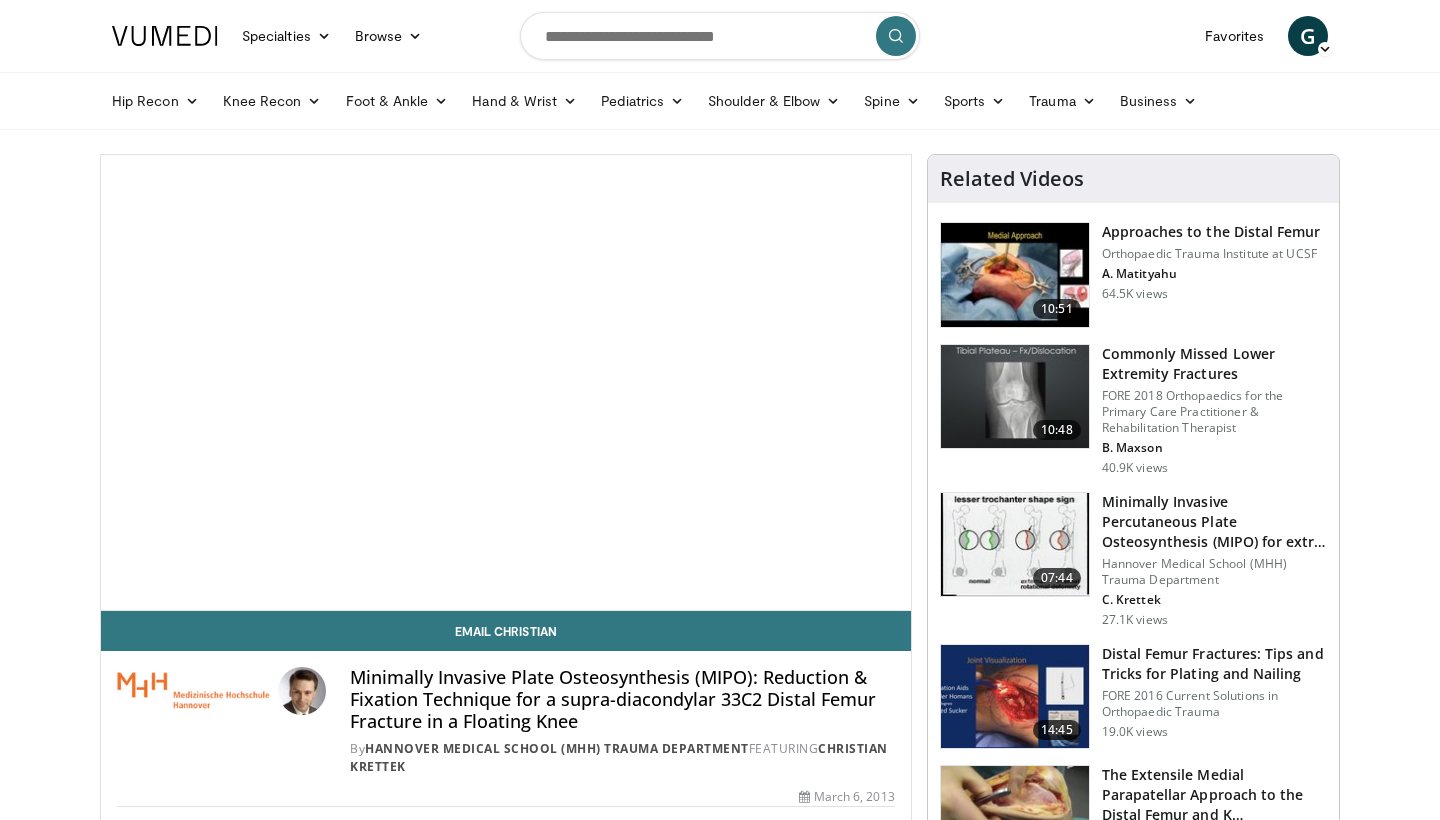 scroll, scrollTop: 0, scrollLeft: 0, axis: both 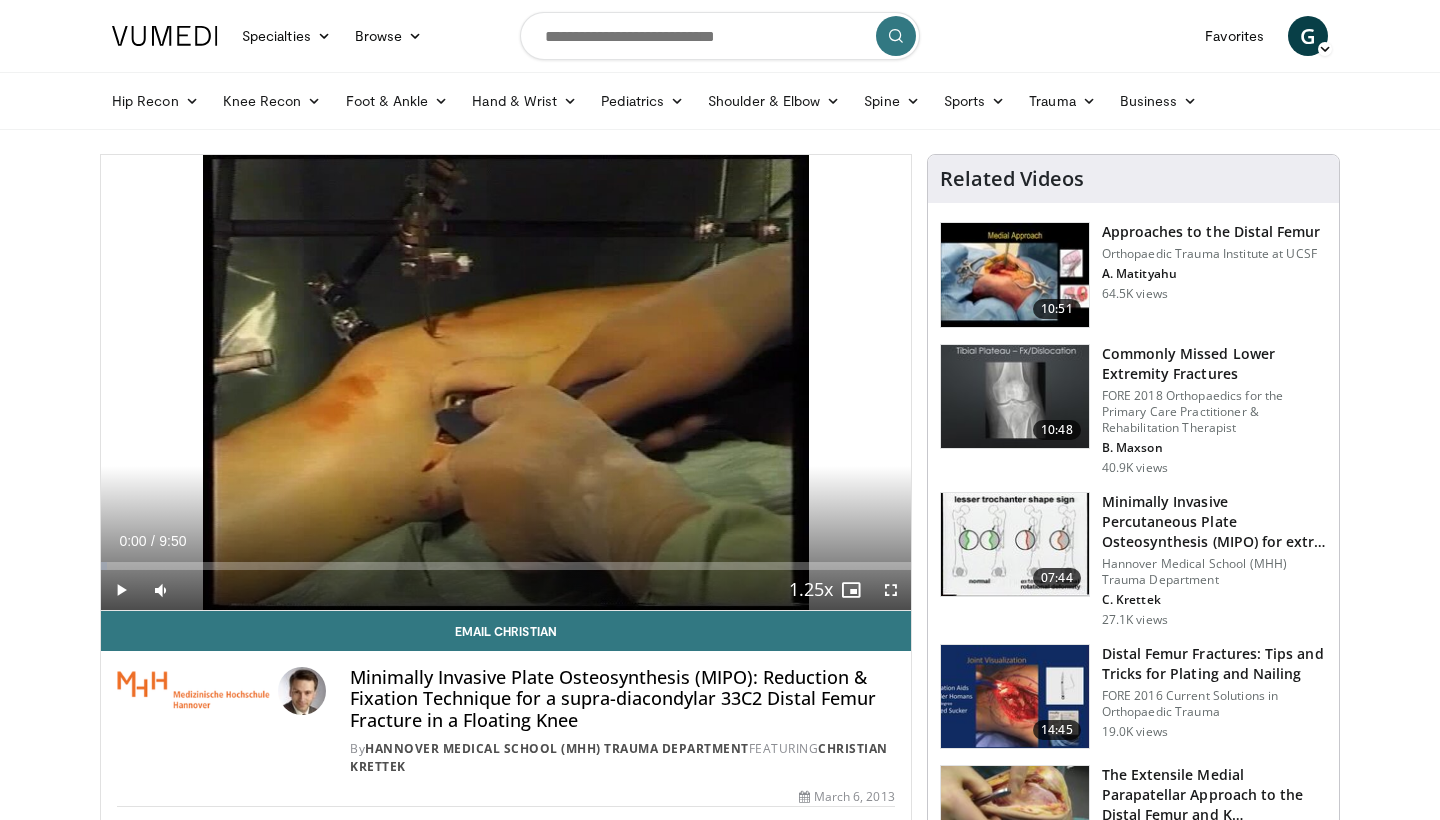 click at bounding box center [121, 590] 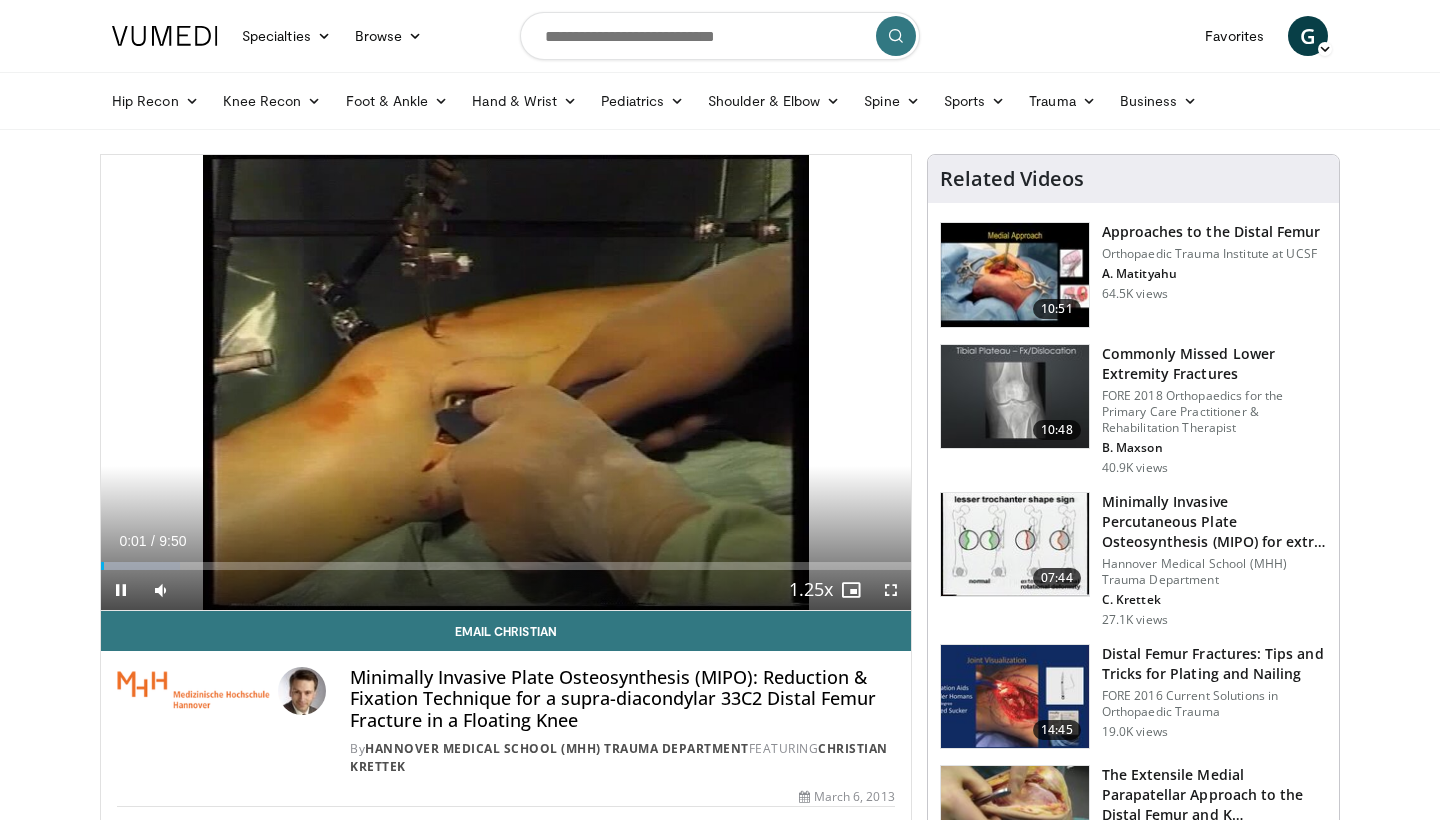 click at bounding box center (891, 590) 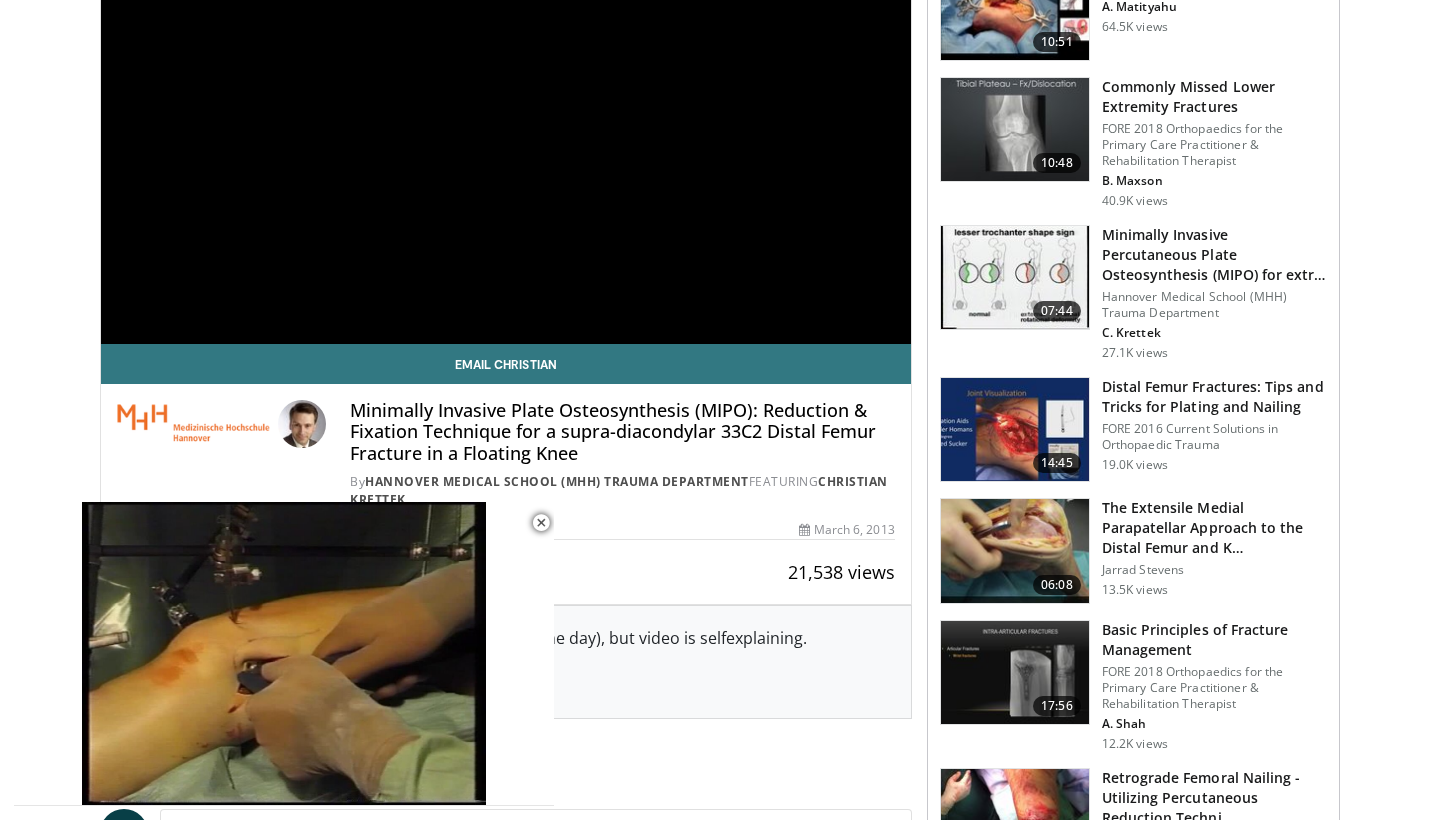 scroll, scrollTop: 271, scrollLeft: 0, axis: vertical 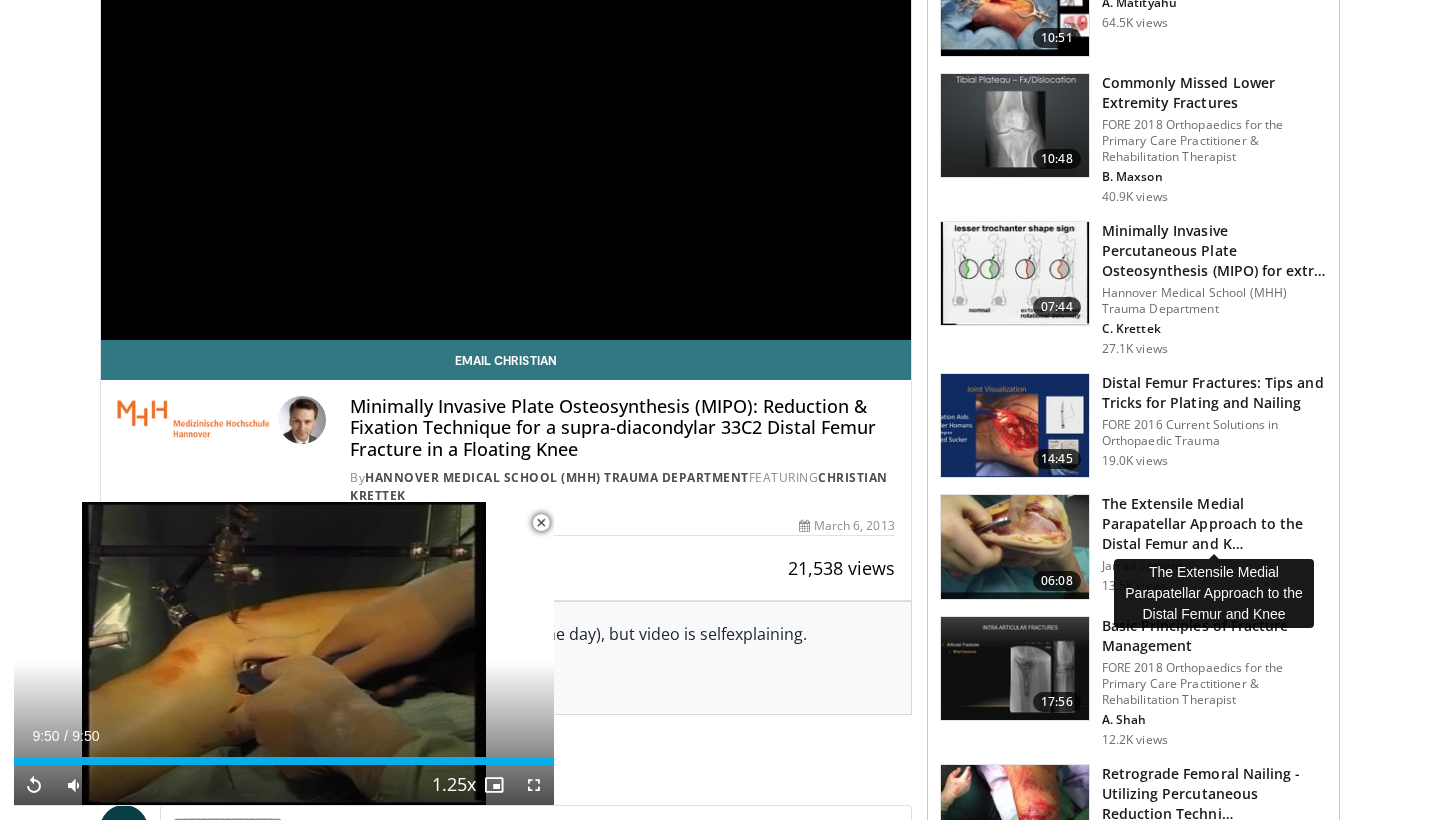 click on "The Extensile Medial Parapatellar Approach to the Distal Femur and K…" at bounding box center (1214, 524) 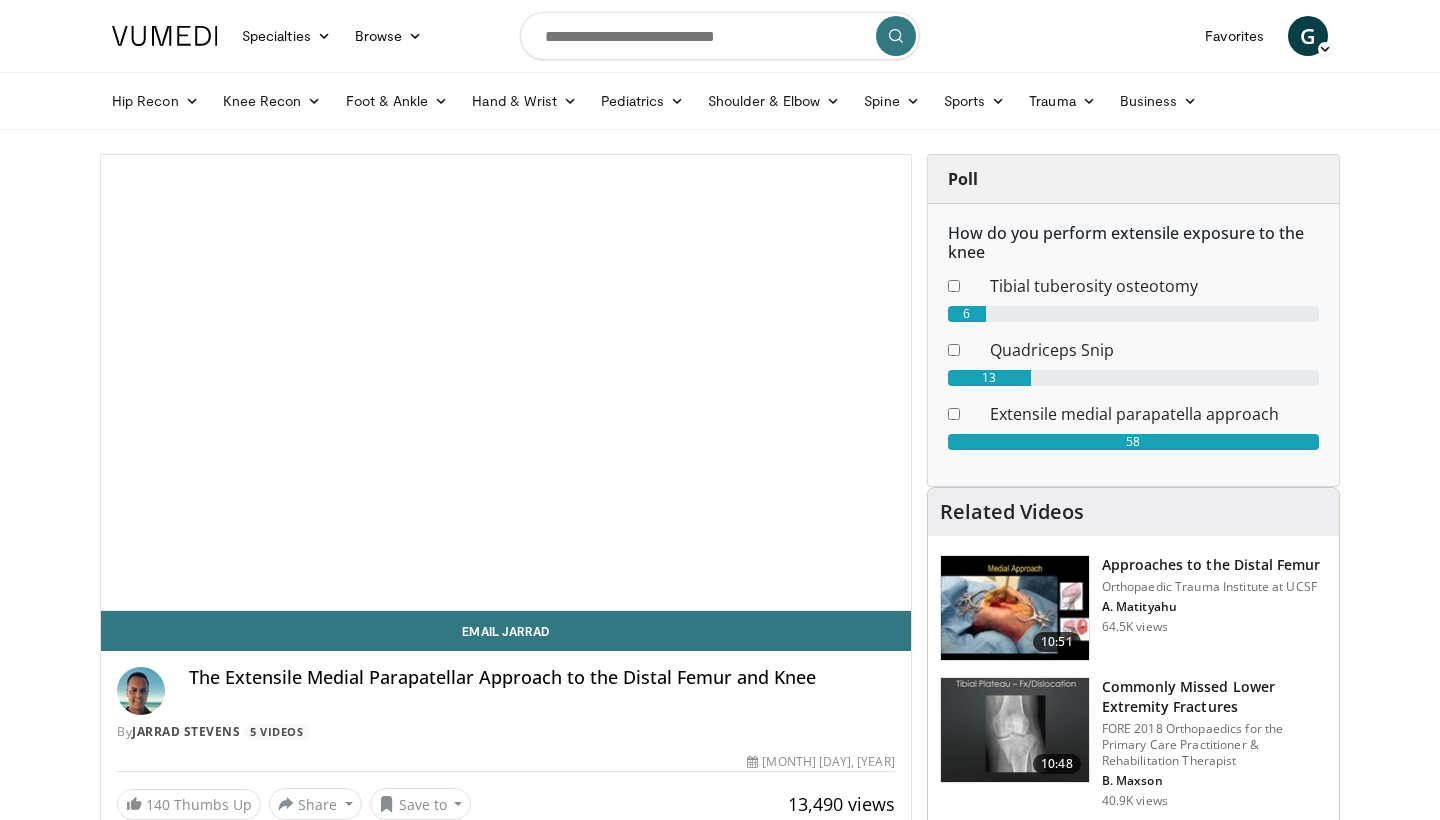 scroll, scrollTop: 0, scrollLeft: 0, axis: both 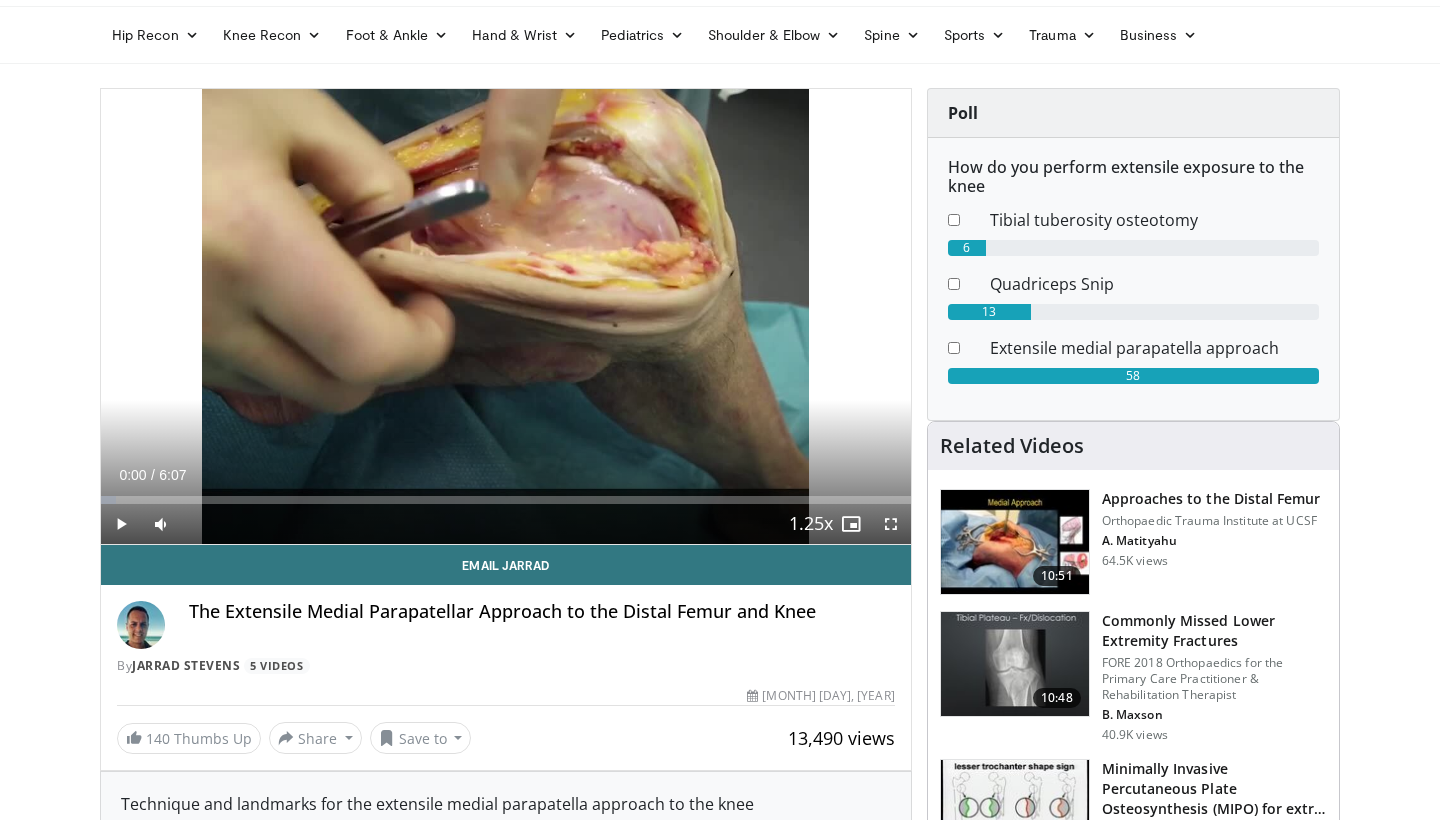 click at bounding box center [891, 524] 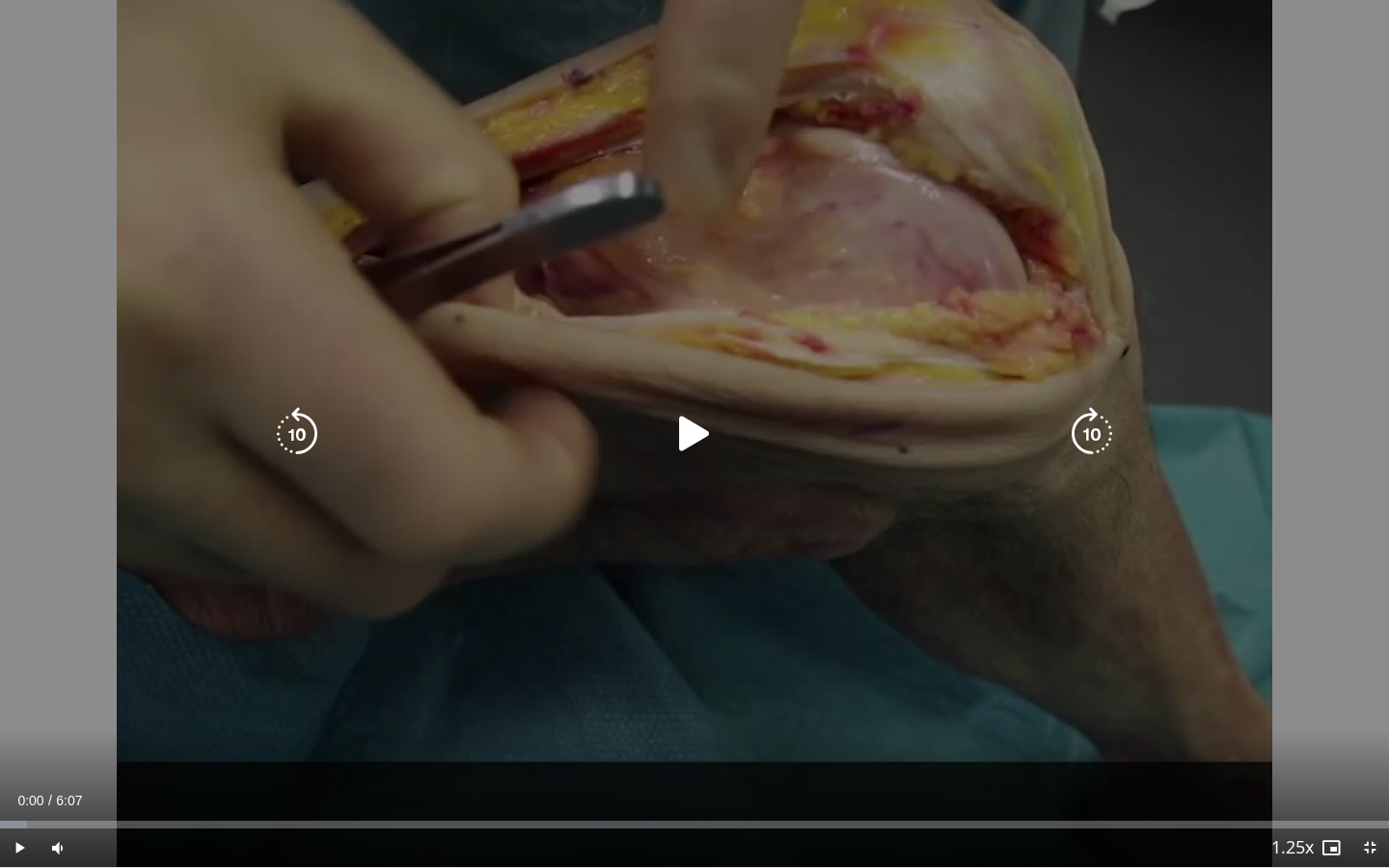click at bounding box center (694, 434) 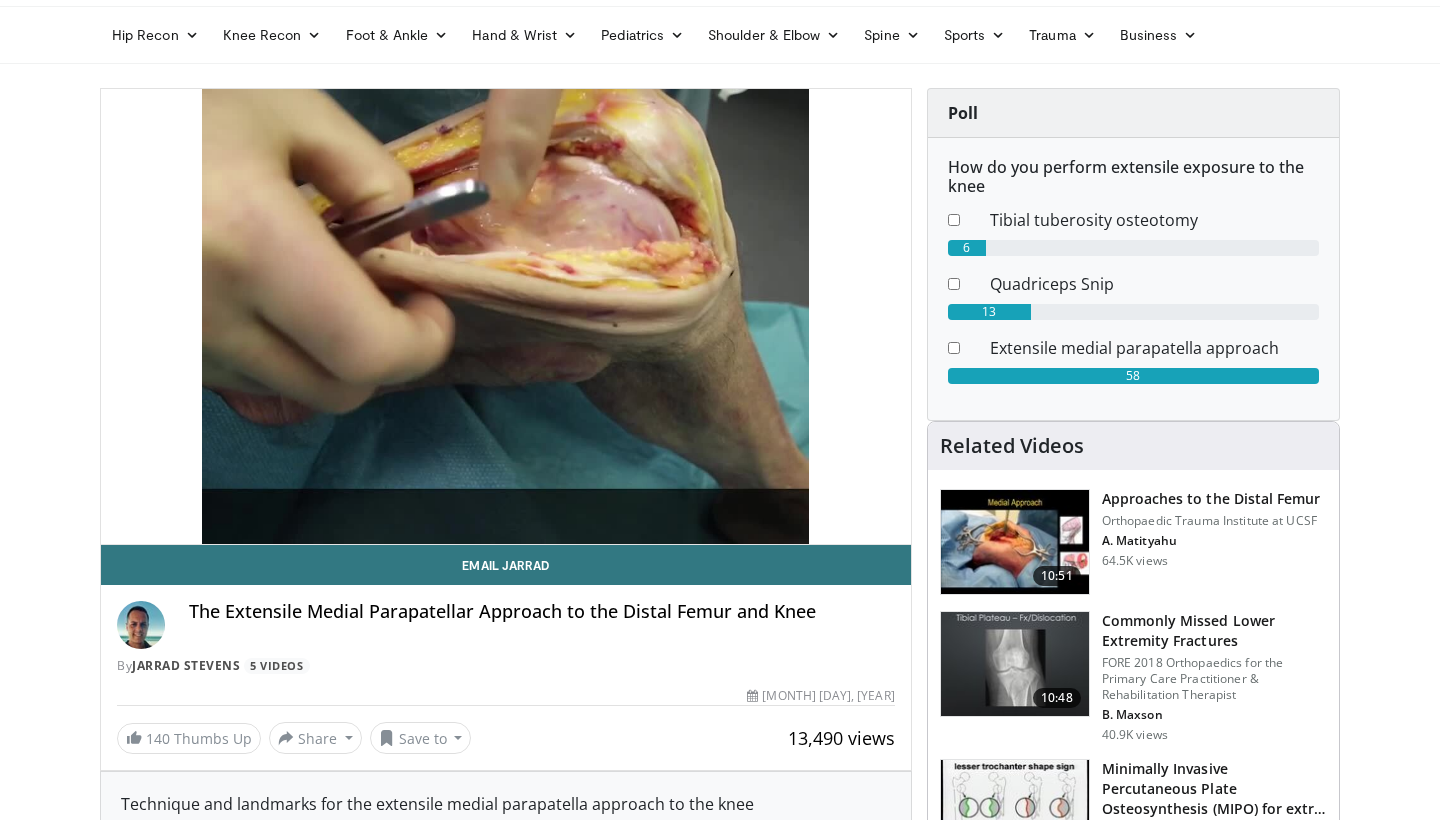 click on "Approaches to the Distal Femur" at bounding box center (1211, 499) 